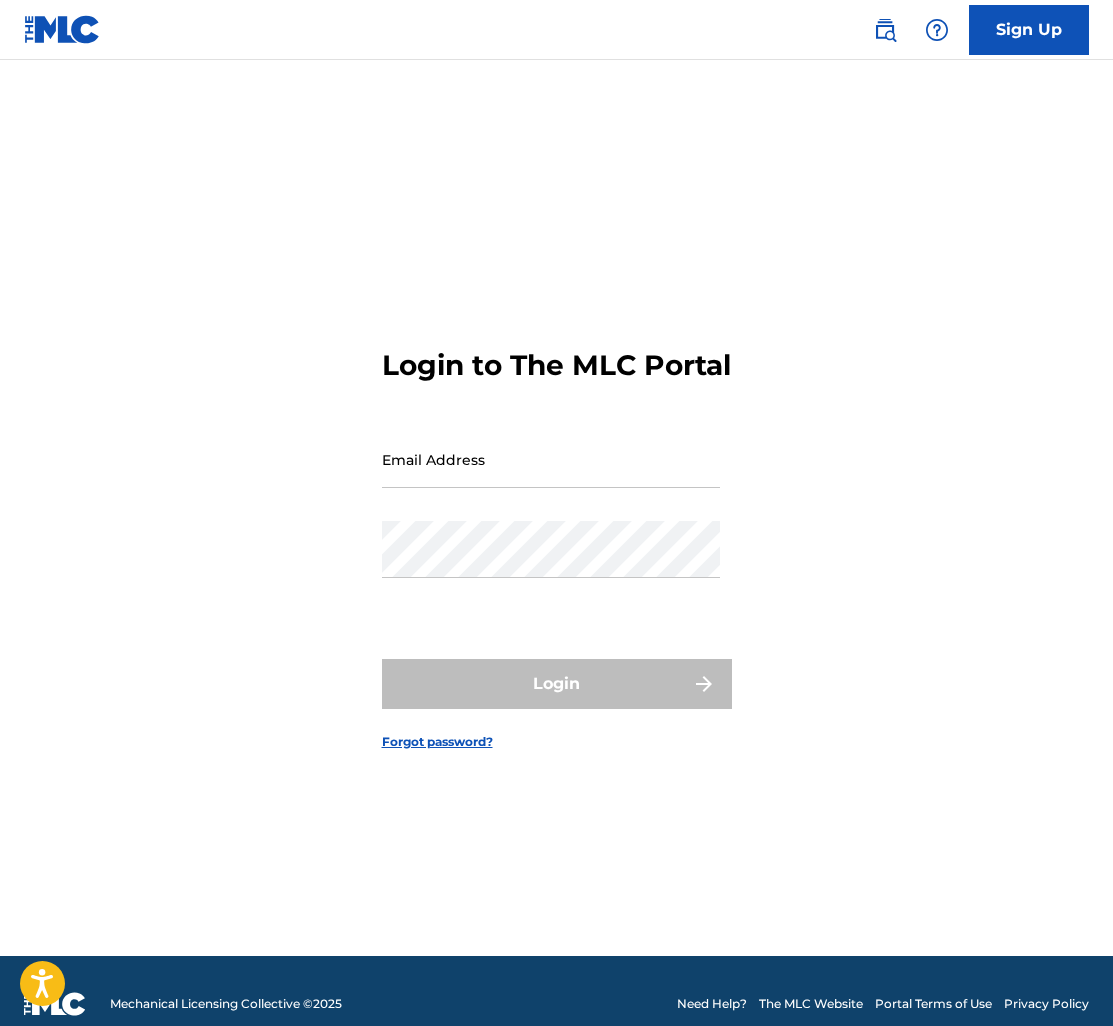 scroll, scrollTop: 0, scrollLeft: 0, axis: both 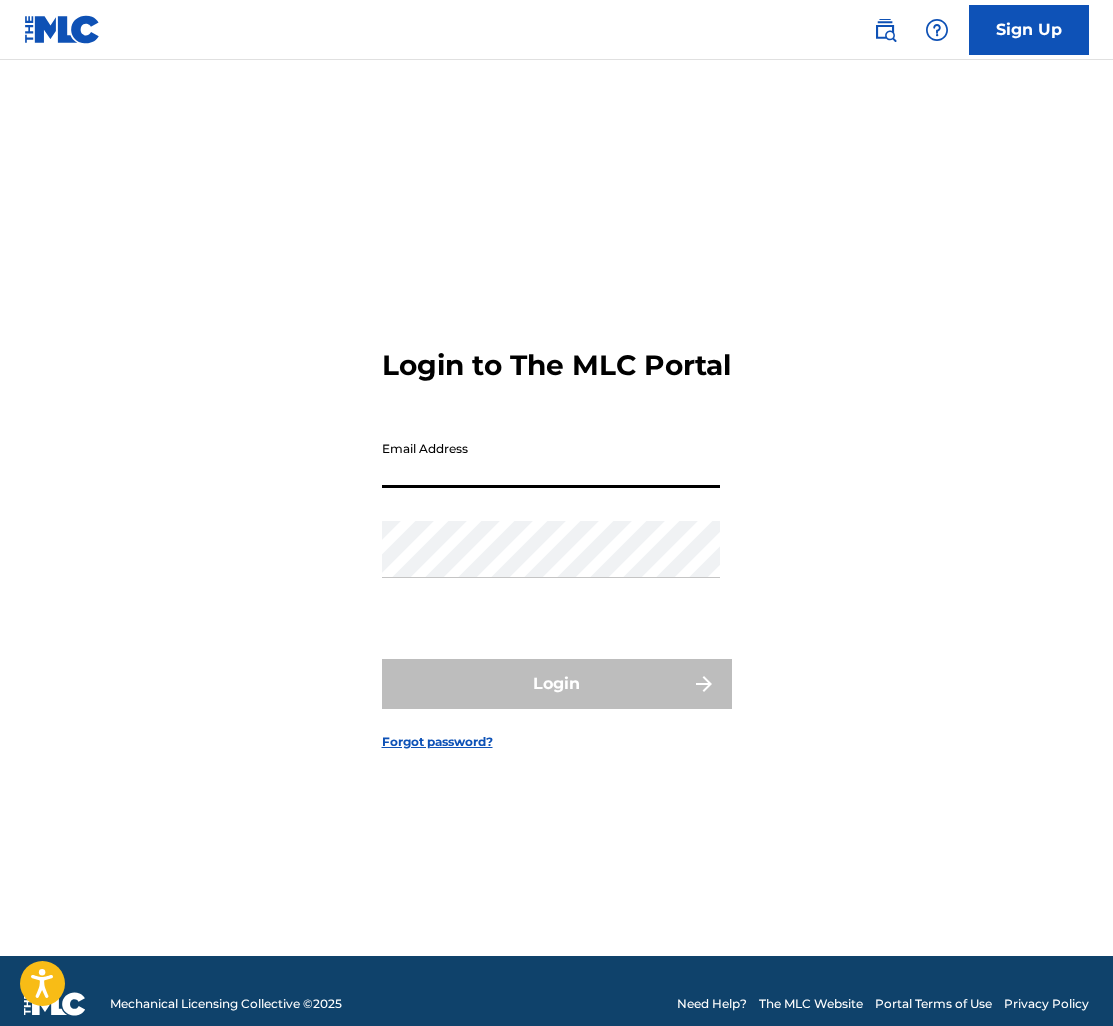click on "Email Address" at bounding box center [551, 459] 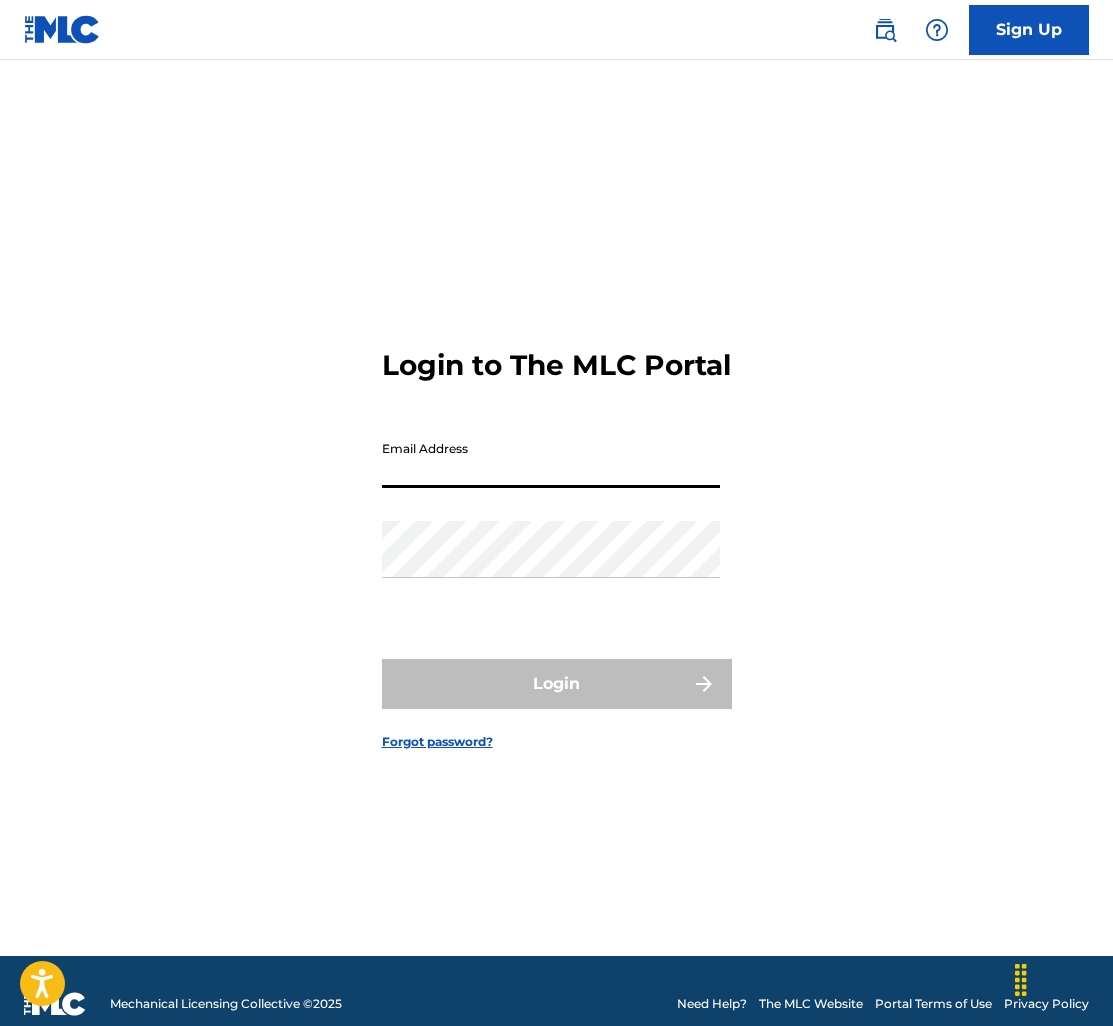 type on "[LAST]@[DOMAIN]" 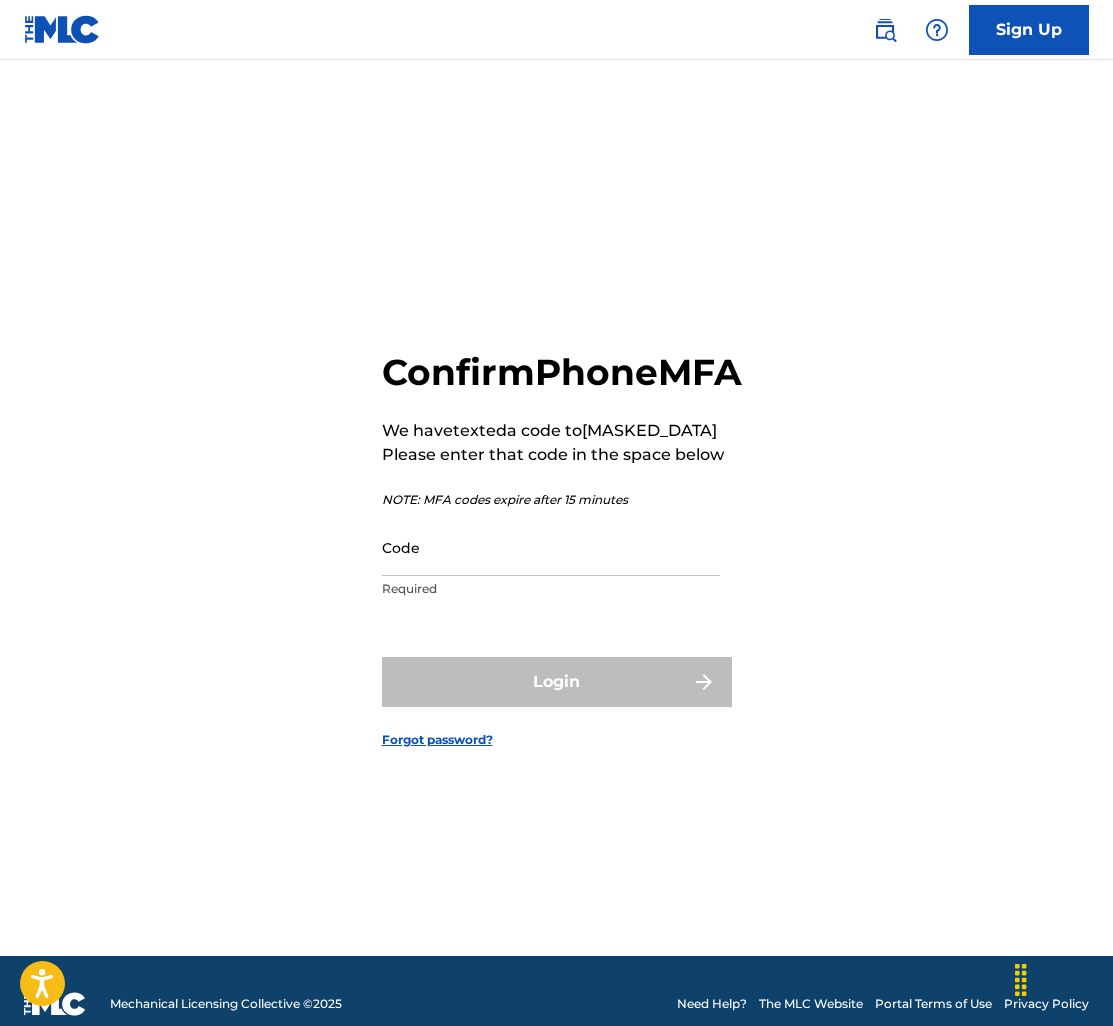 click on "Code" at bounding box center [551, 547] 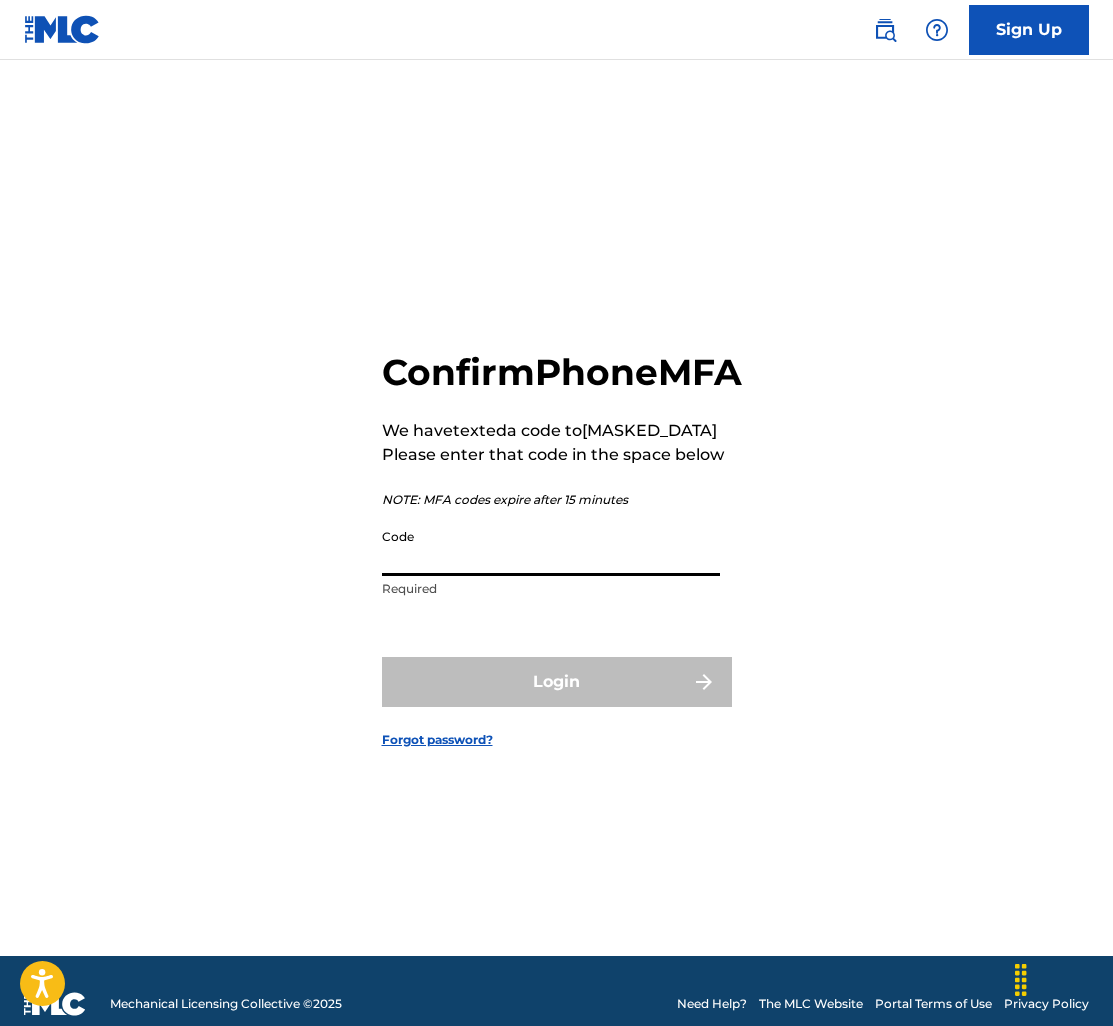 click on "Code" at bounding box center (551, 547) 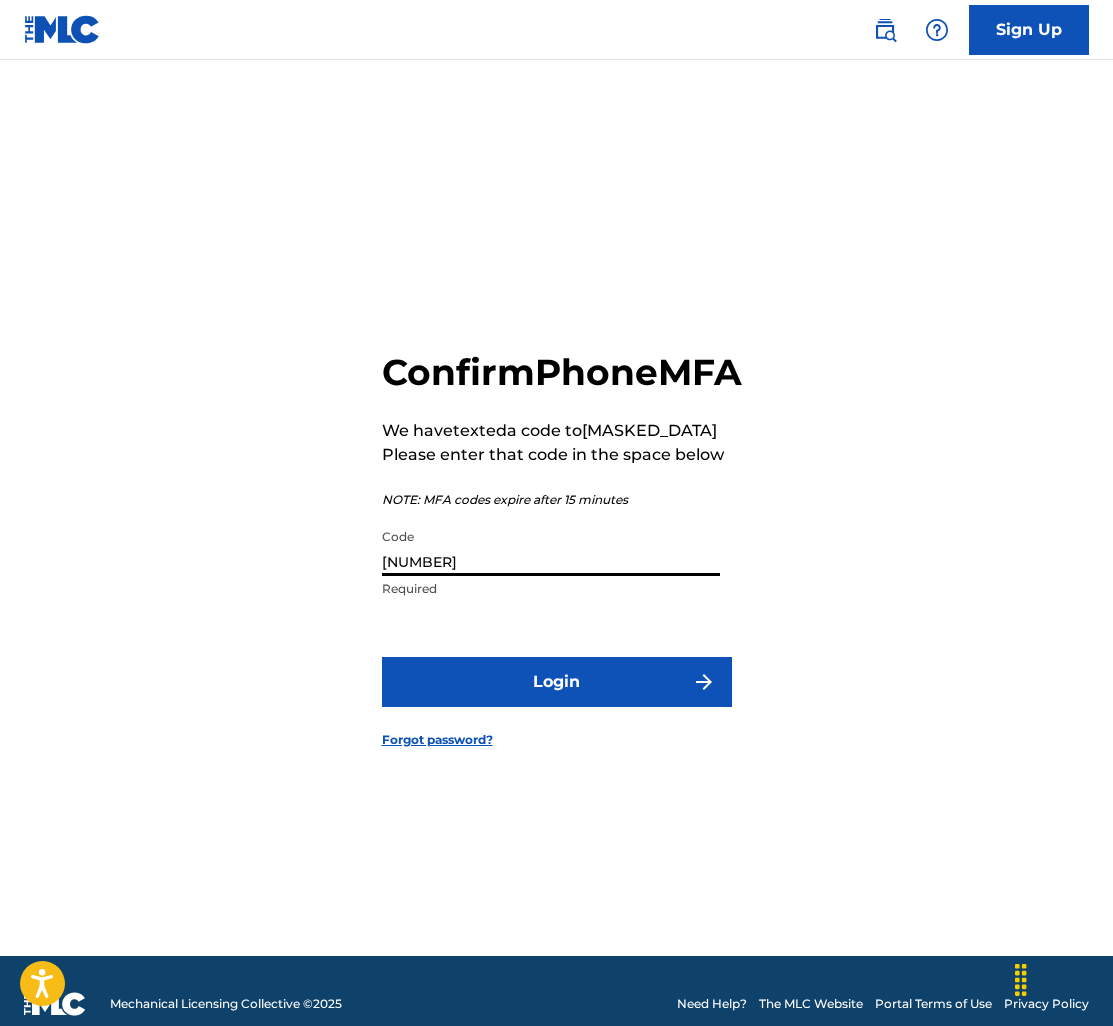 type on "[NUMBER]" 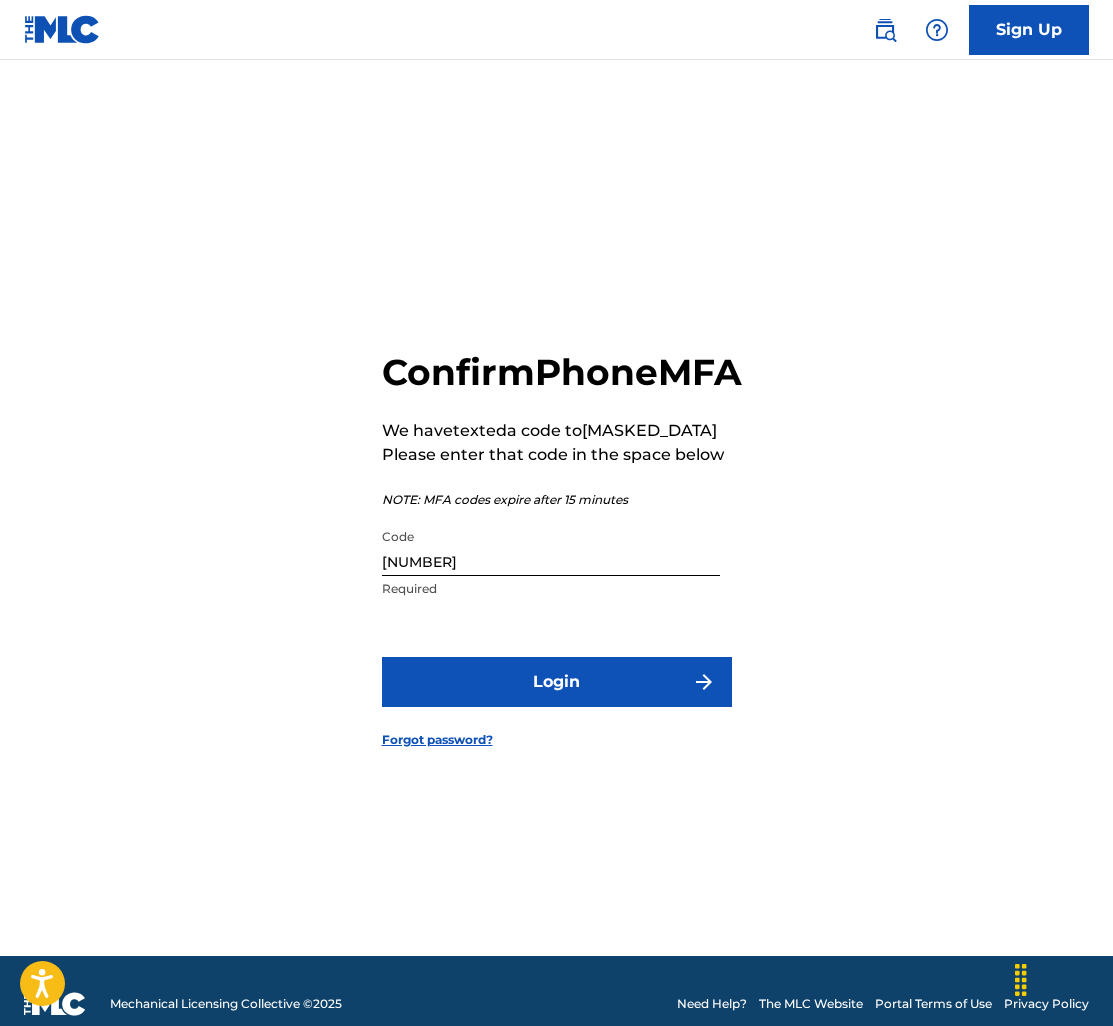 click on "Login" at bounding box center (557, 682) 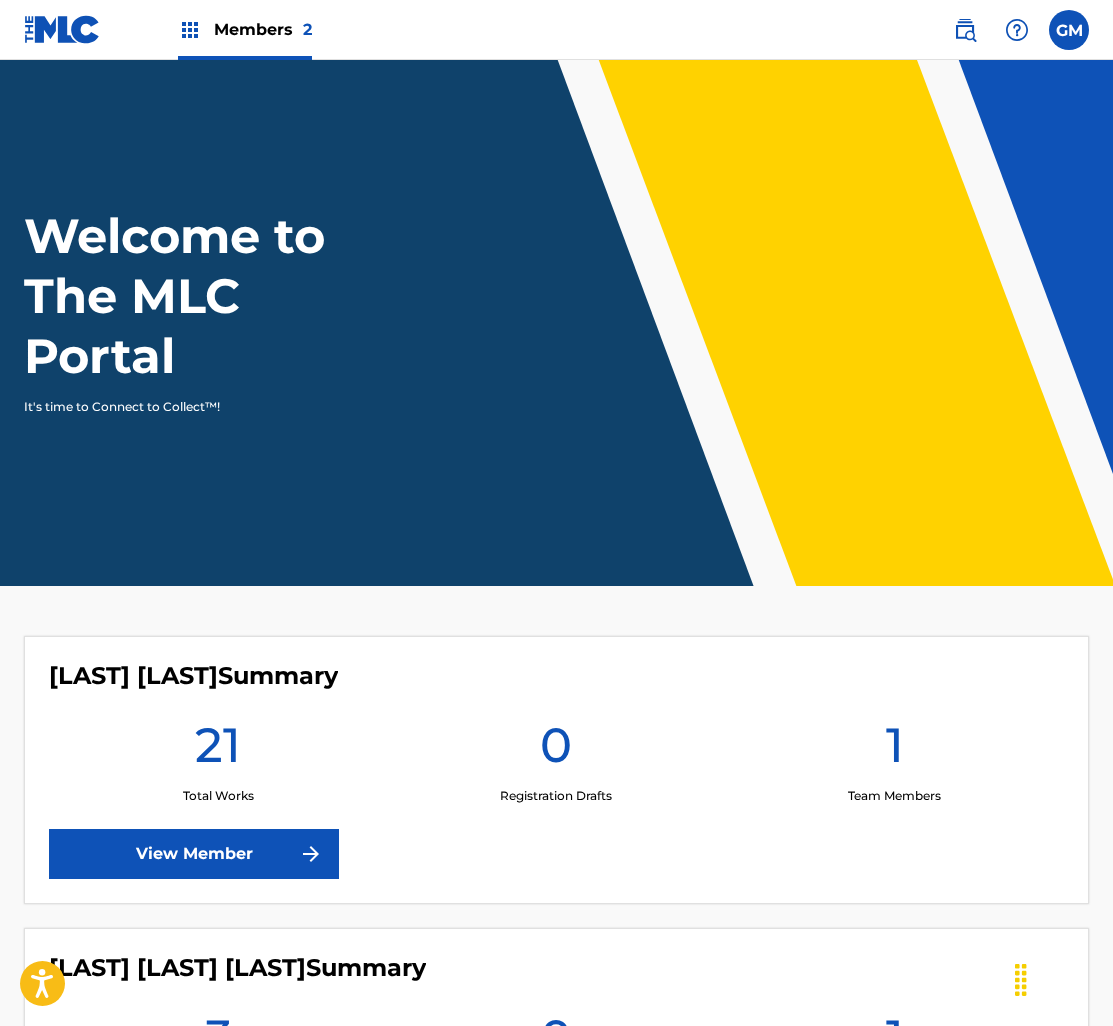 scroll, scrollTop: 0, scrollLeft: 0, axis: both 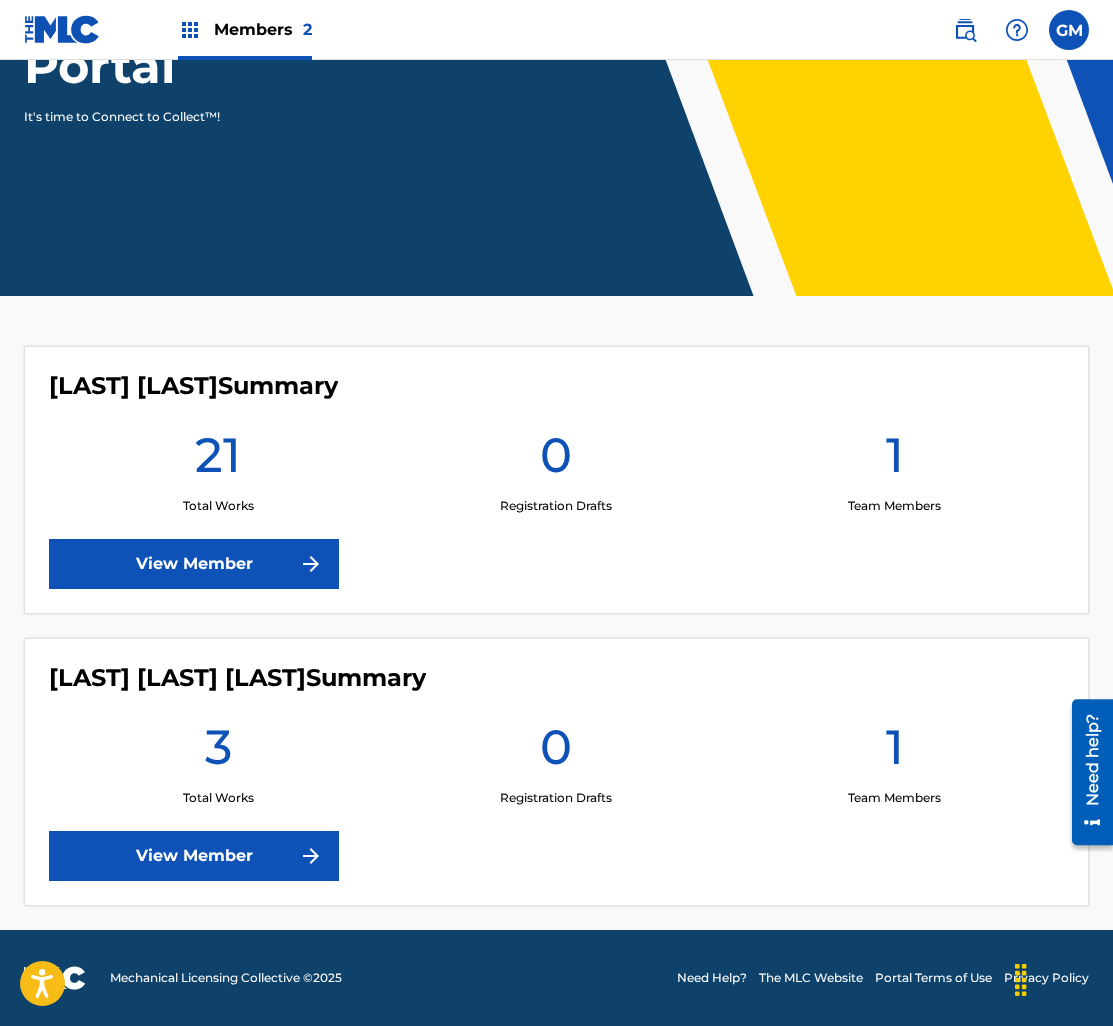 click on "View Member" at bounding box center (194, 564) 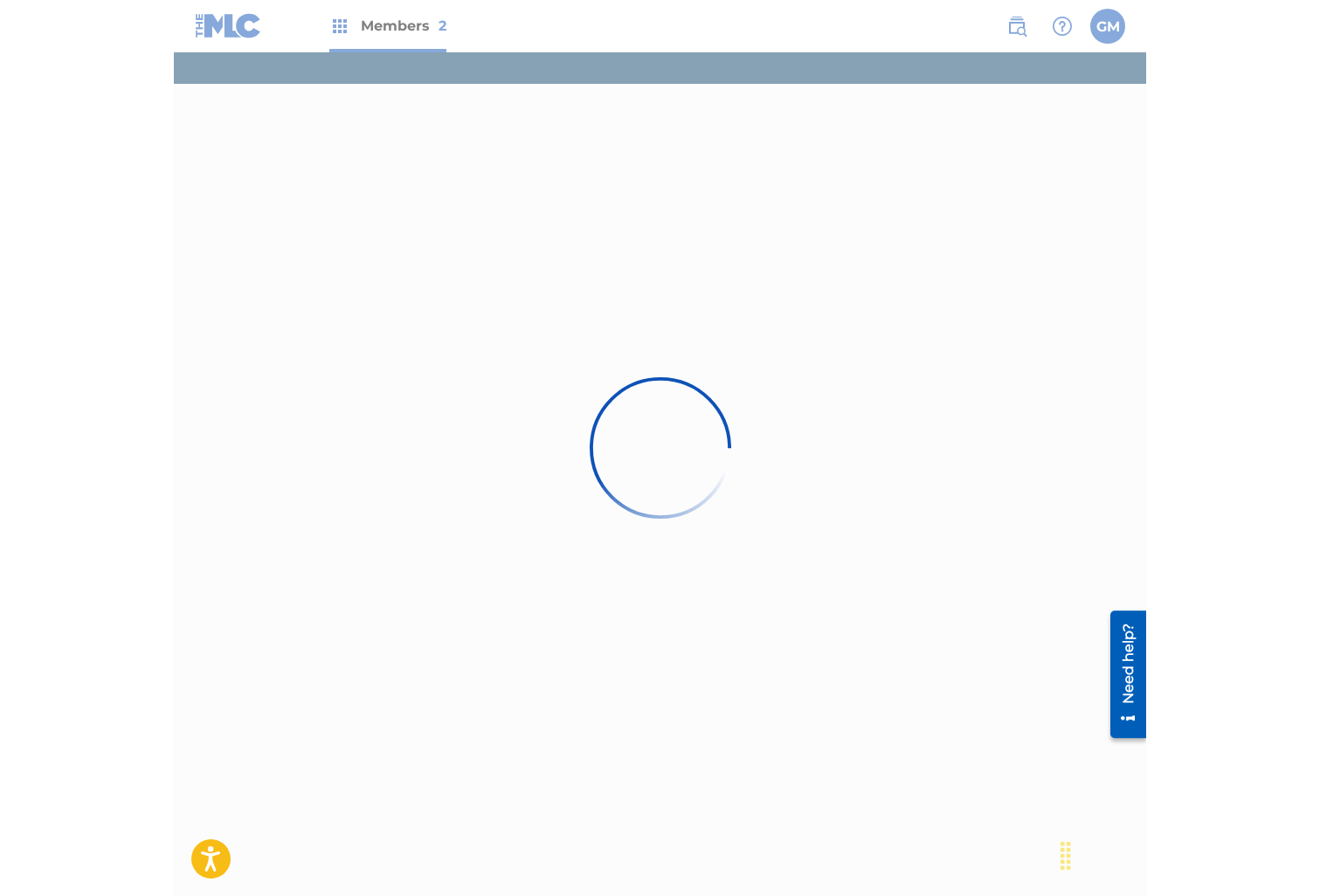 scroll, scrollTop: 0, scrollLeft: 0, axis: both 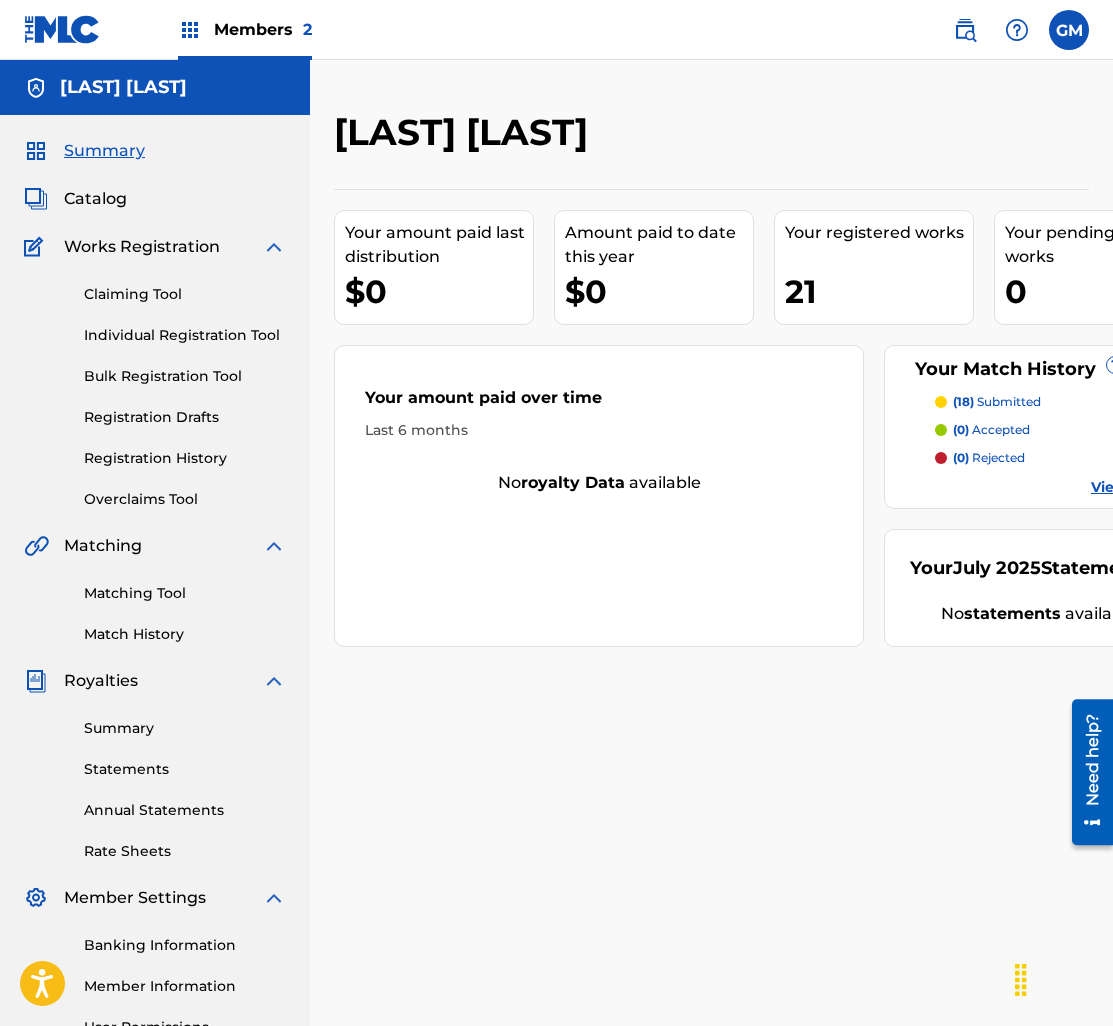 click on "[LAST] [LAST]" at bounding box center [123, 87] 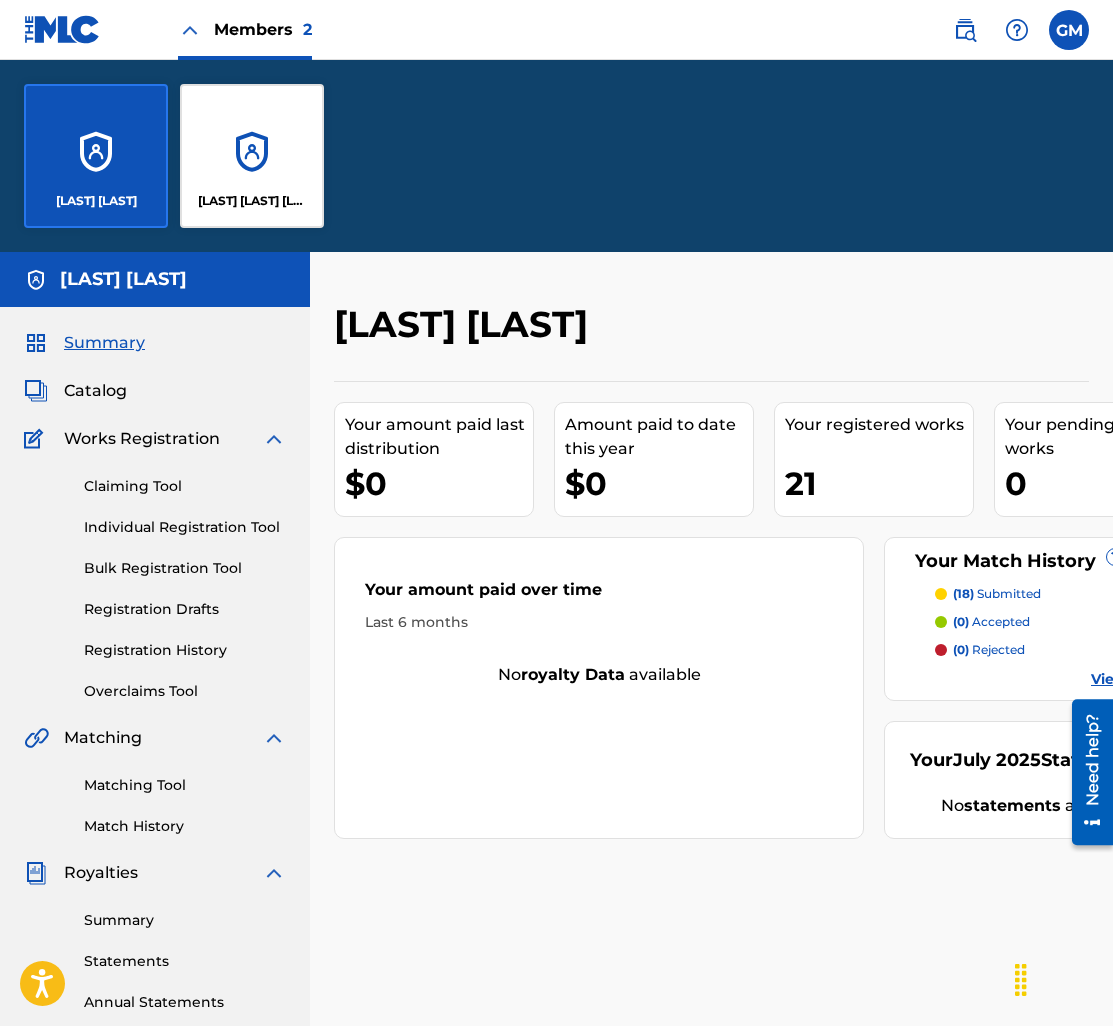 click on "[LAST] [LAST] [LAST]" at bounding box center [252, 156] 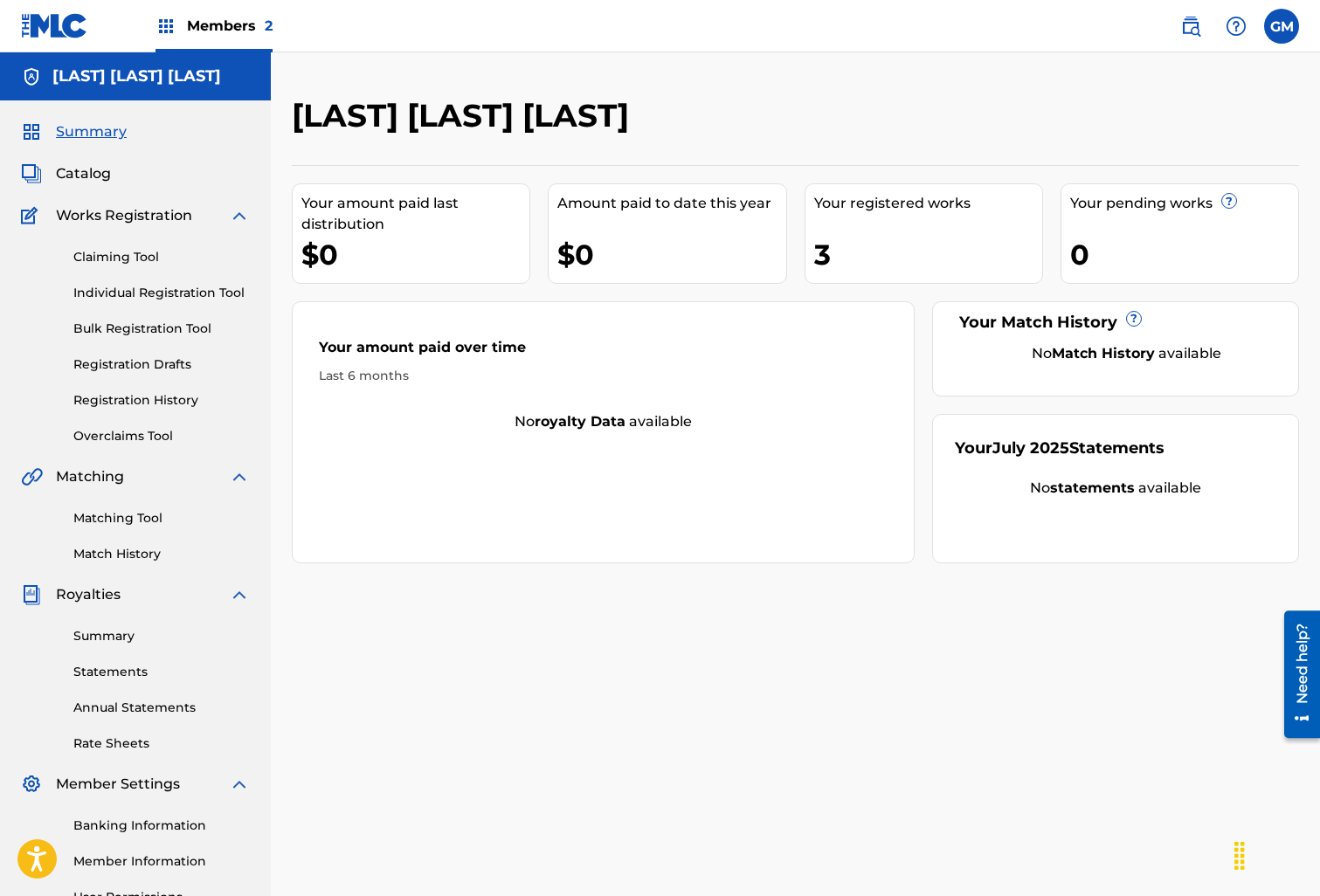 scroll, scrollTop: 187, scrollLeft: 0, axis: vertical 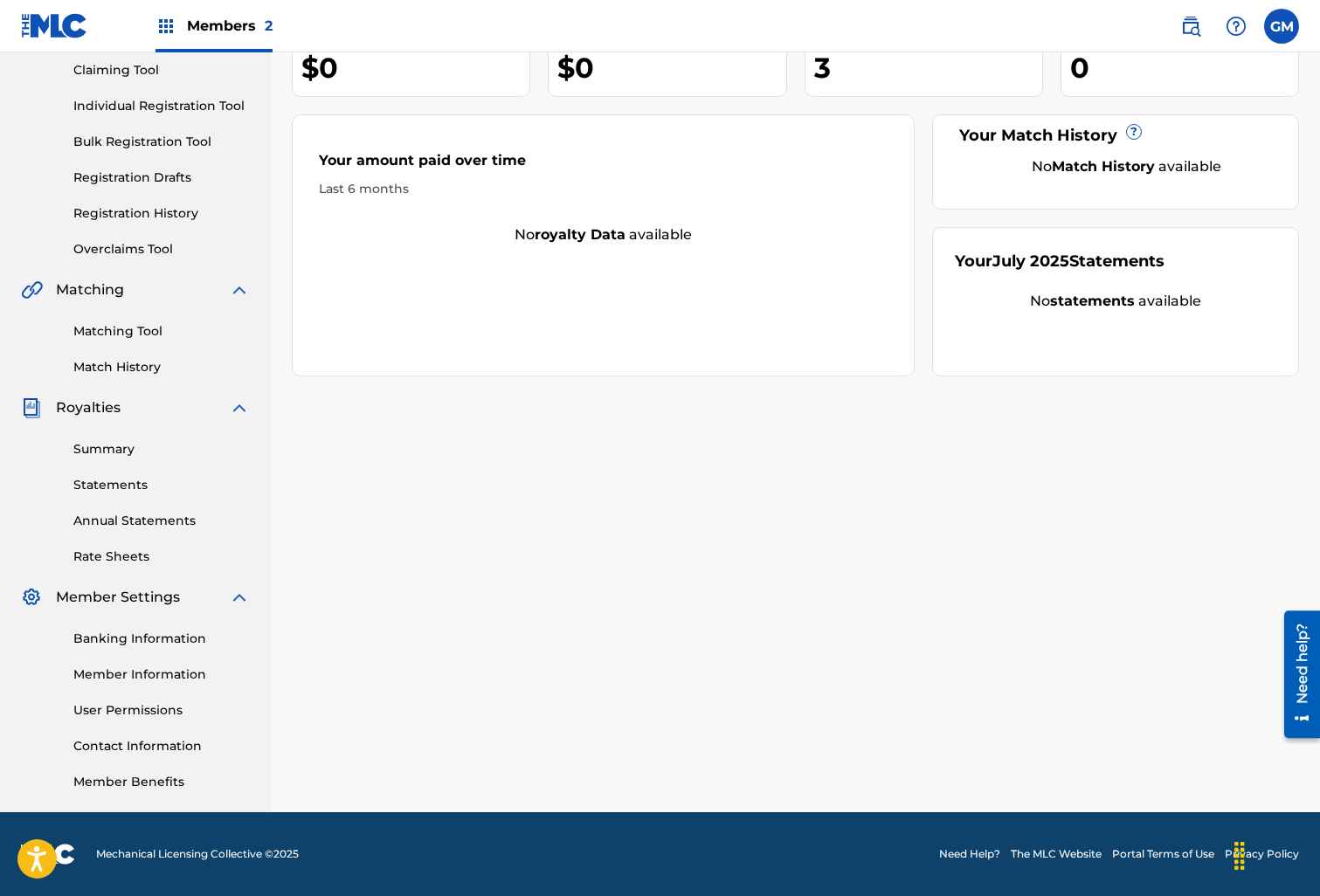 click on "Match History" at bounding box center (162, 367) 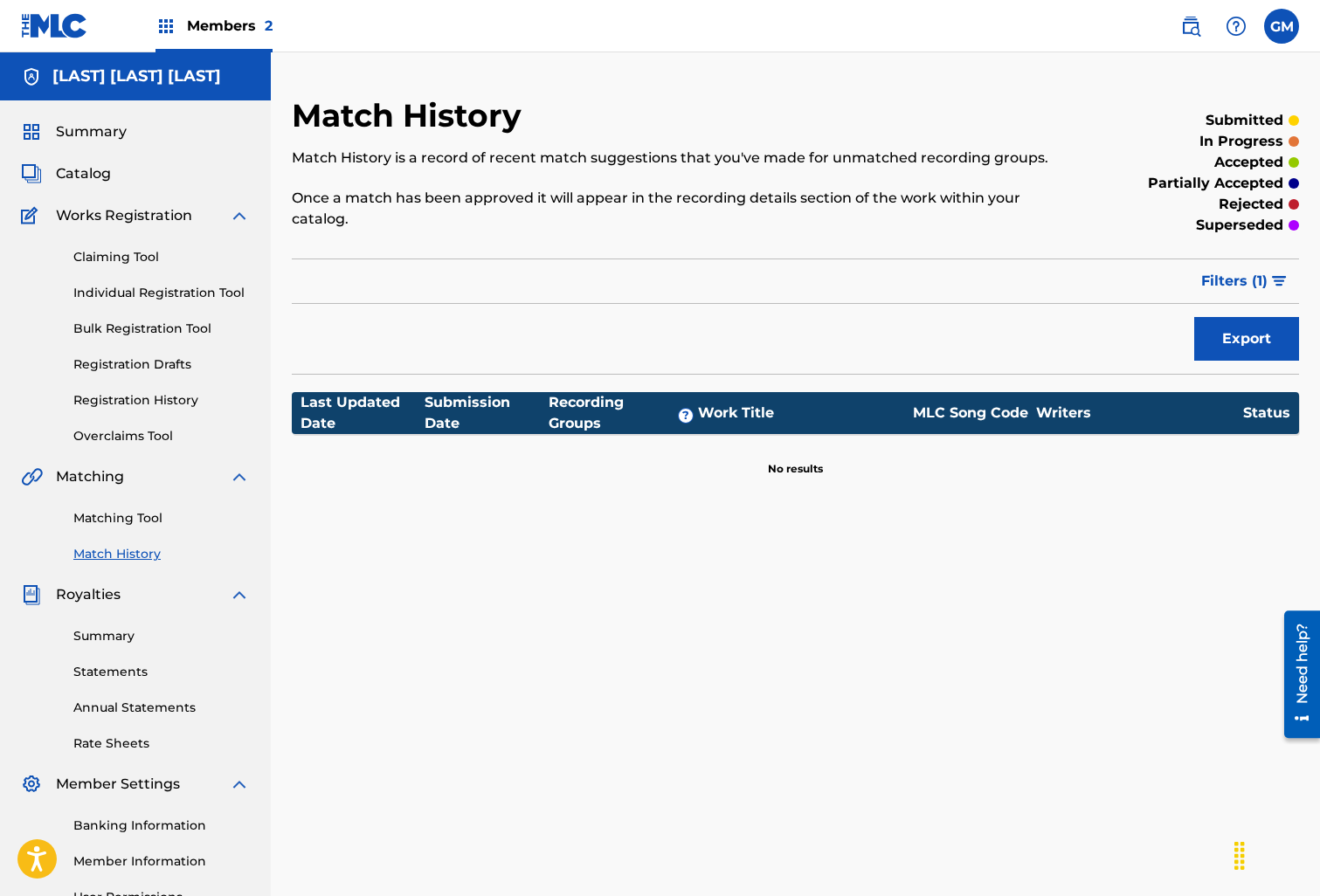 scroll, scrollTop: 187, scrollLeft: 0, axis: vertical 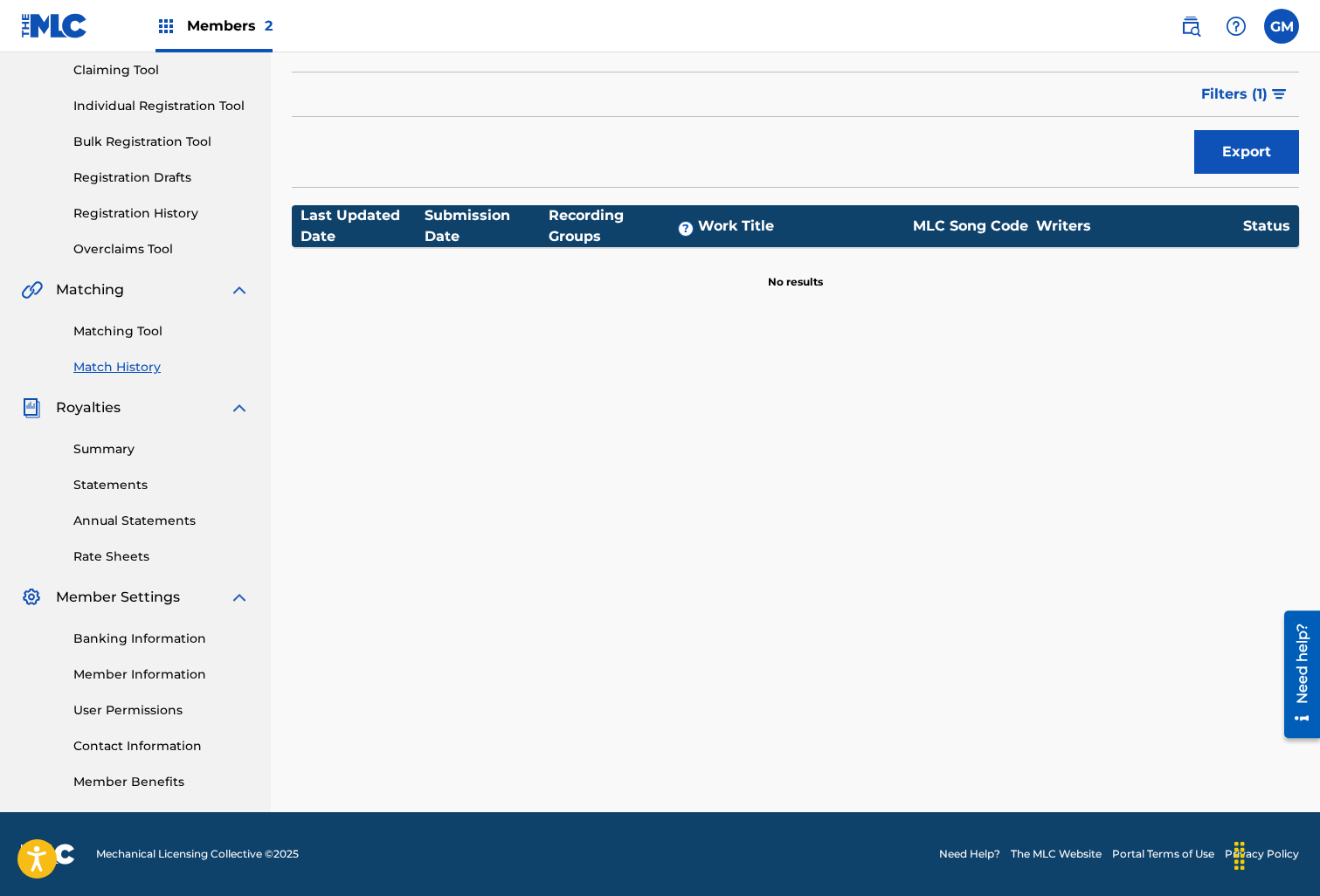 click on "Summary" at bounding box center (162, 449) 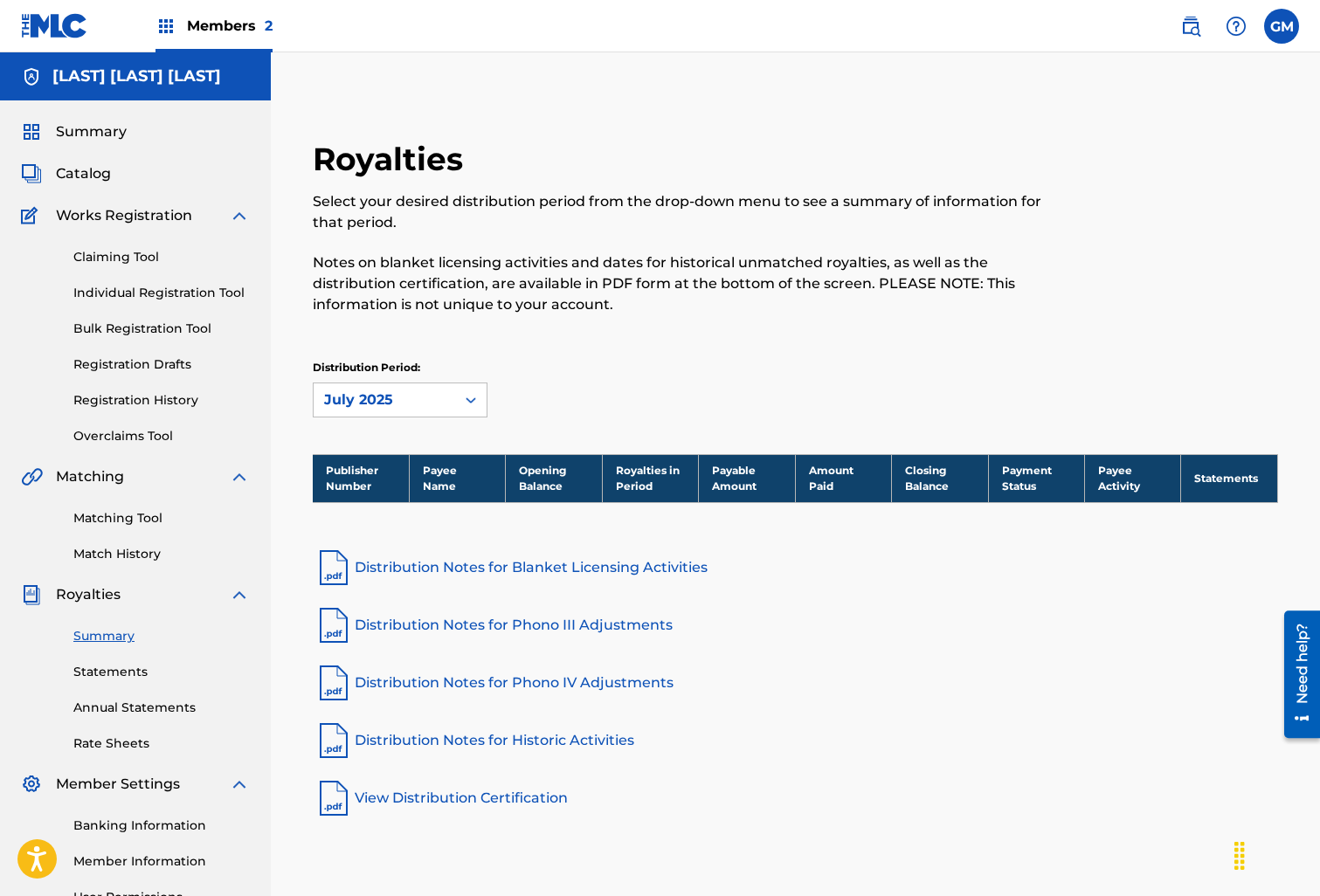 scroll, scrollTop: 187, scrollLeft: 0, axis: vertical 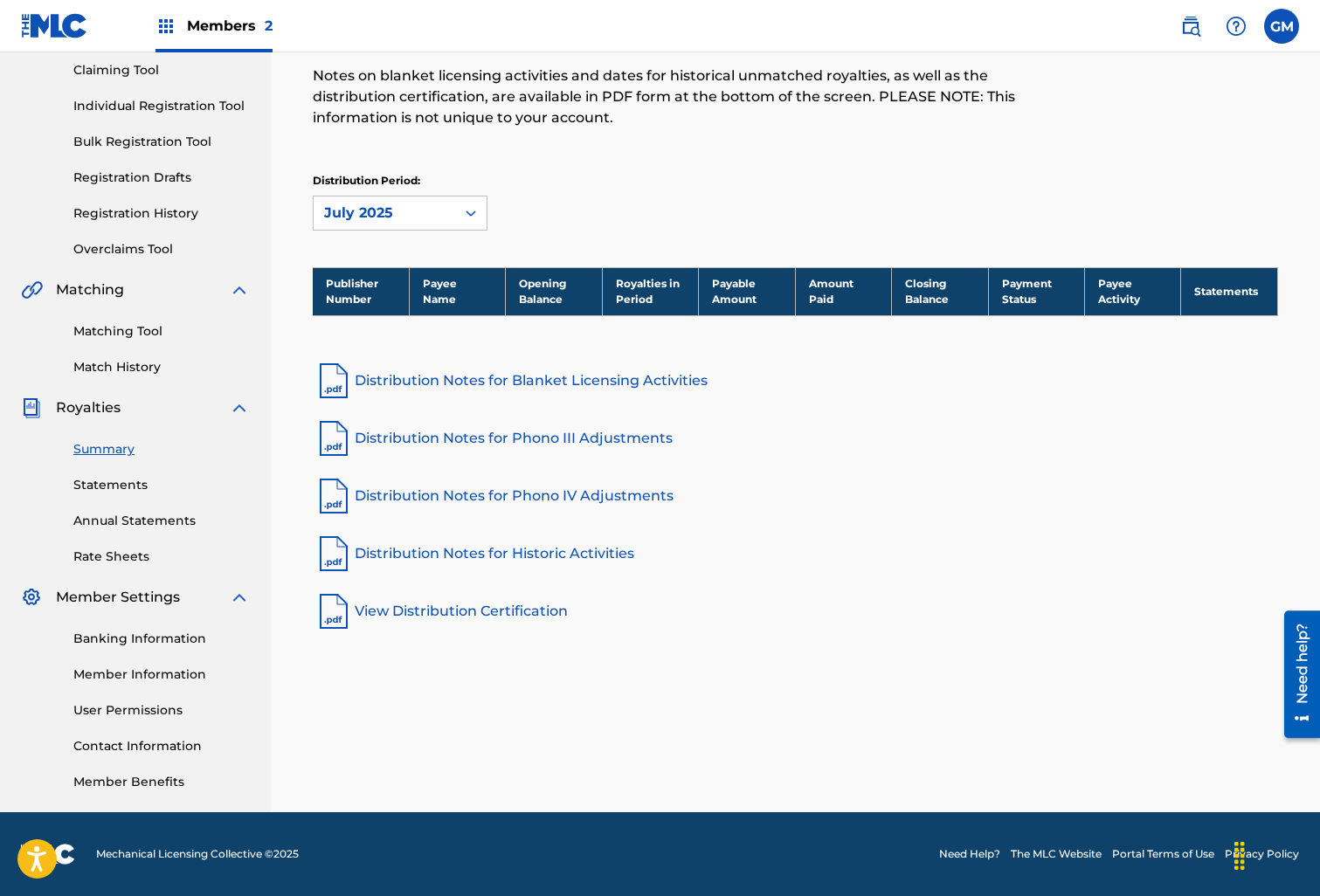 click on "Annual Statements" at bounding box center (162, 520) 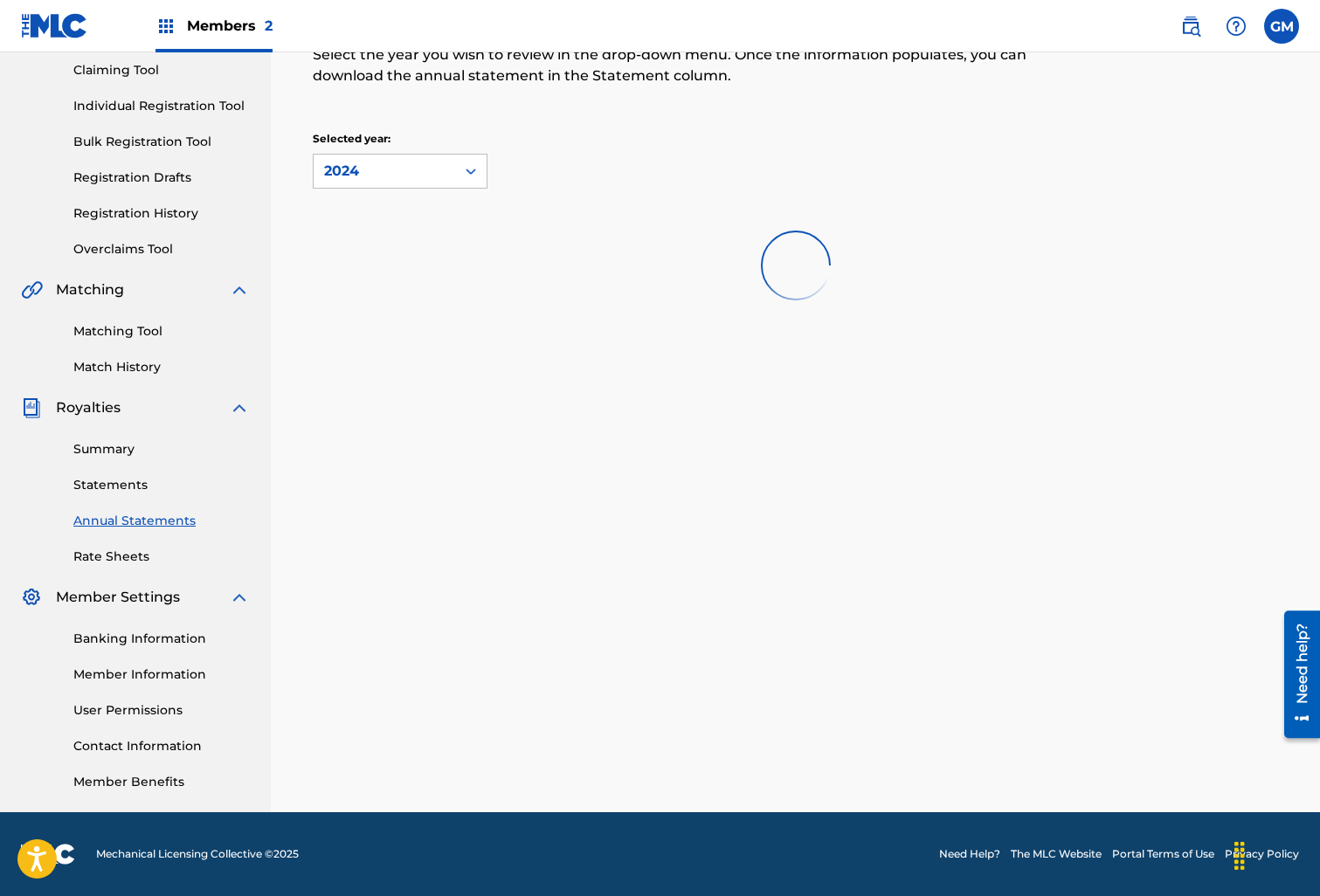 scroll, scrollTop: 0, scrollLeft: 0, axis: both 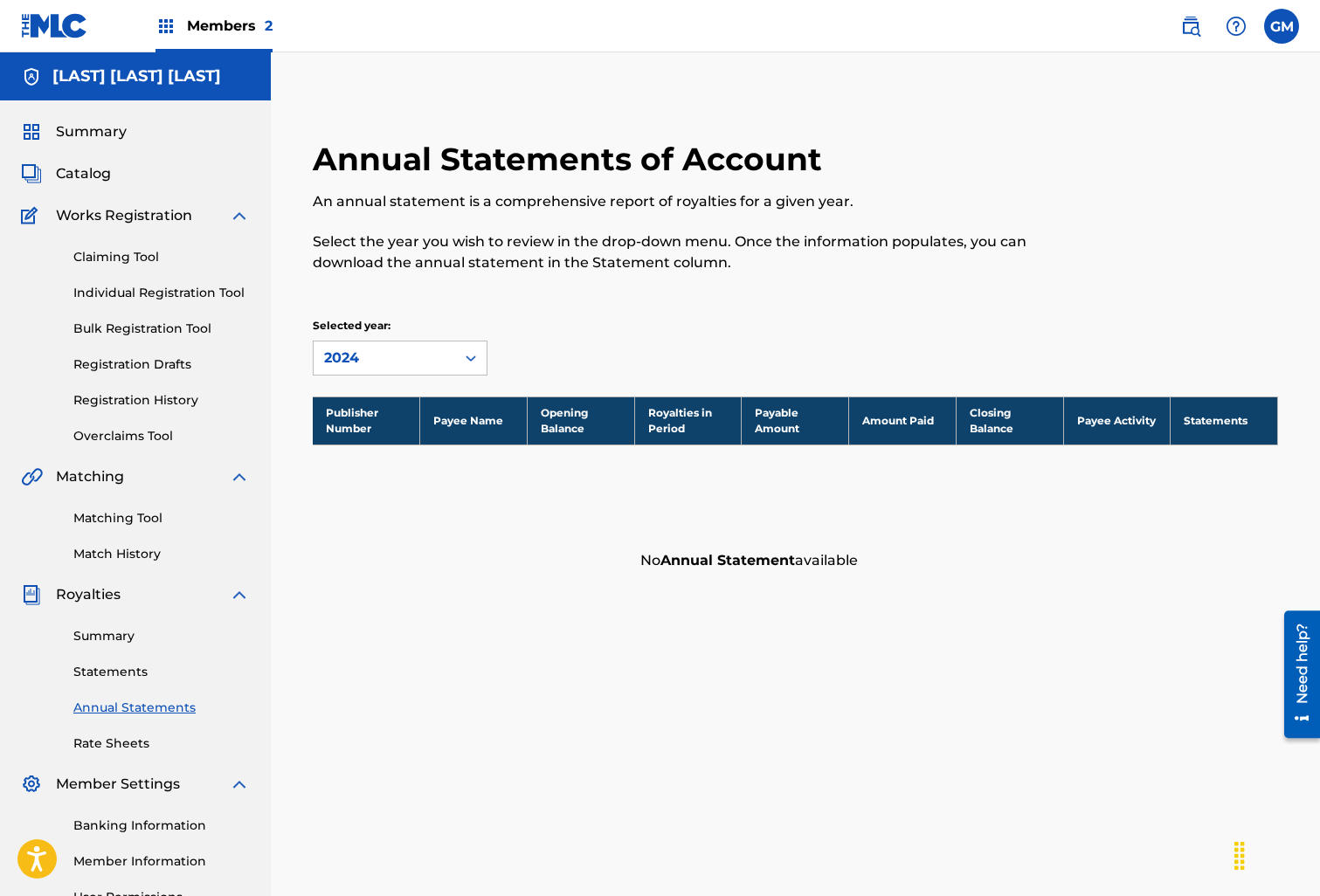 click on "Statements" at bounding box center [162, 672] 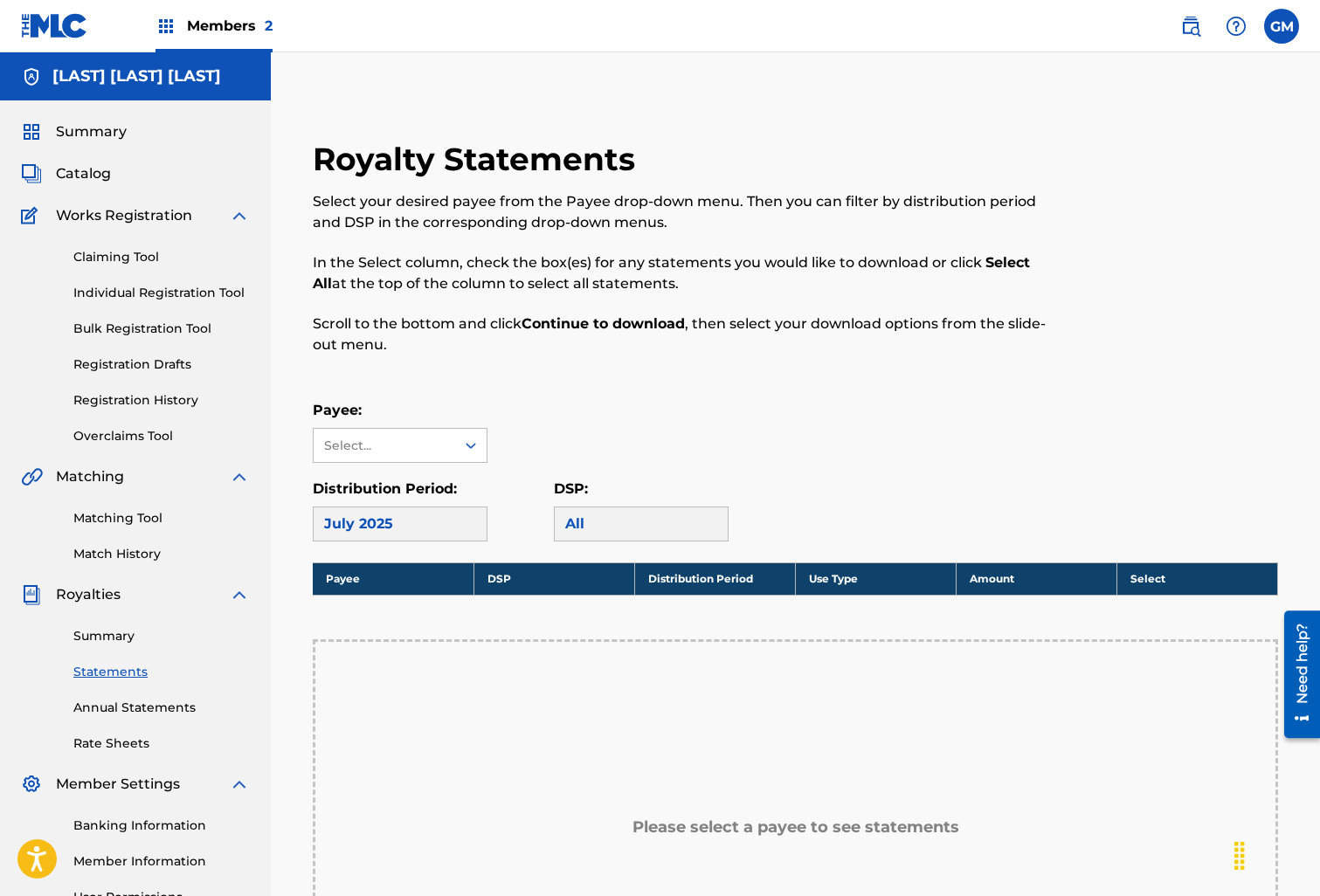 click on "Summary" at bounding box center (162, 636) 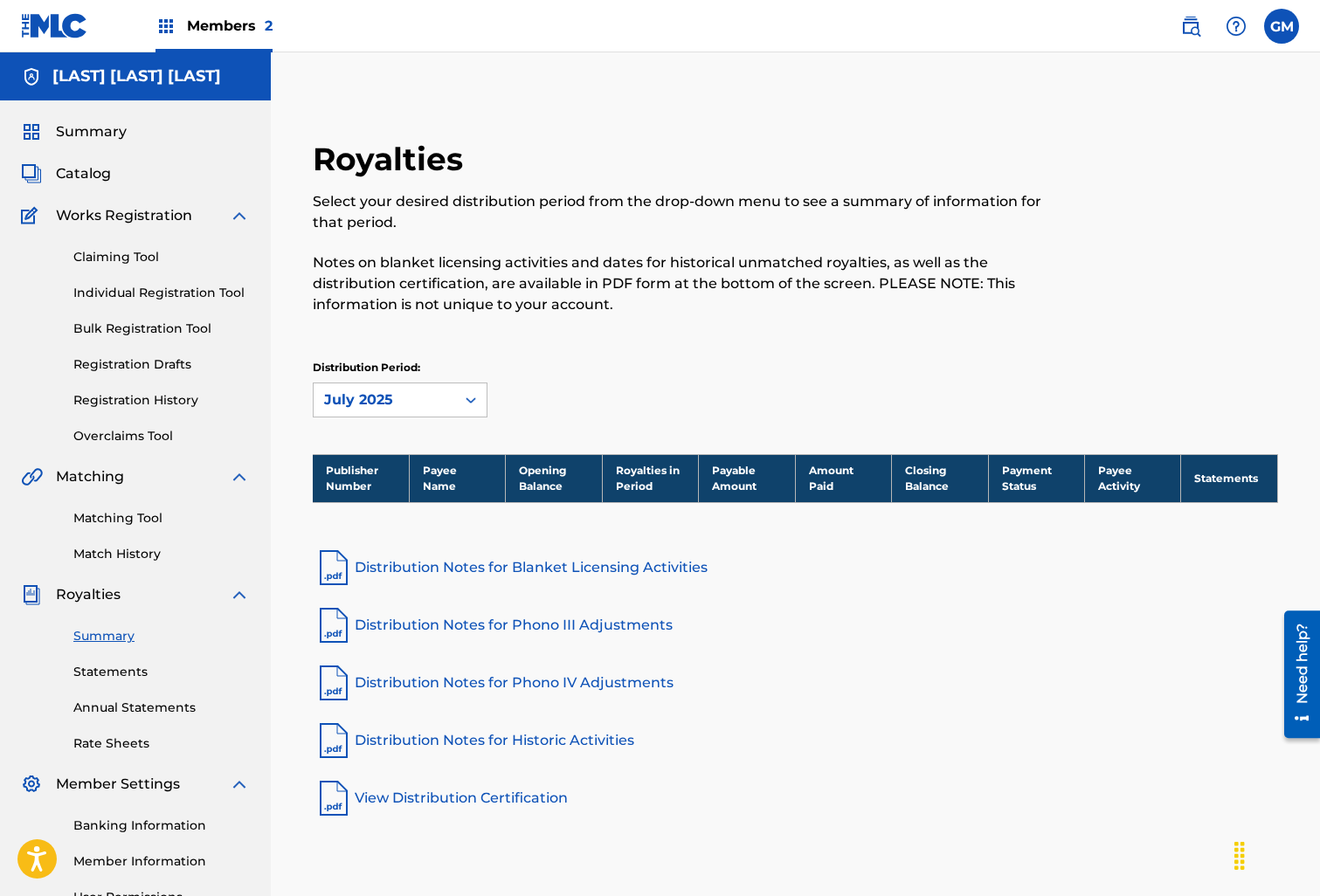 scroll, scrollTop: 187, scrollLeft: 0, axis: vertical 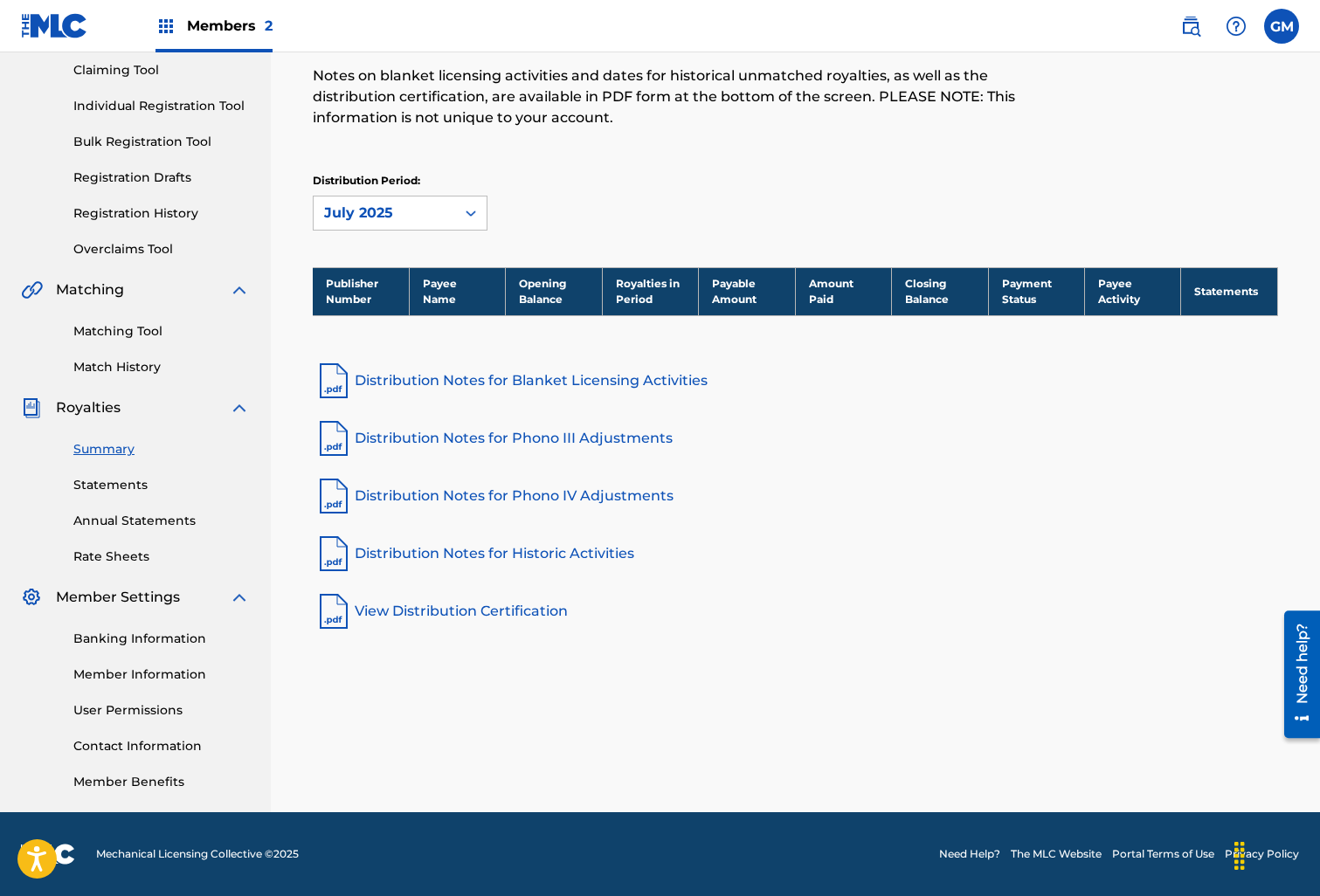 click on "Banking Information" at bounding box center (162, 638) 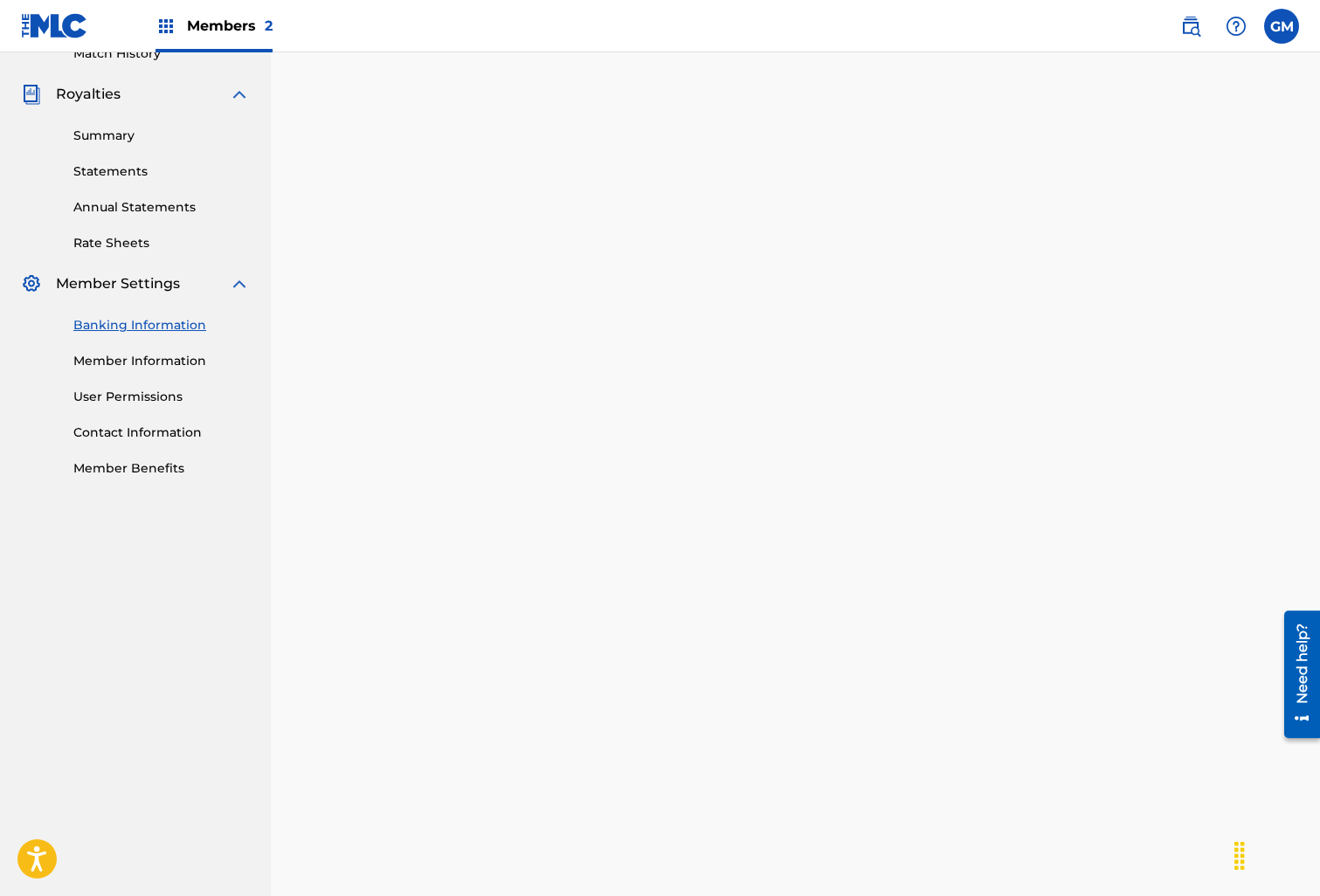 scroll, scrollTop: 272, scrollLeft: 0, axis: vertical 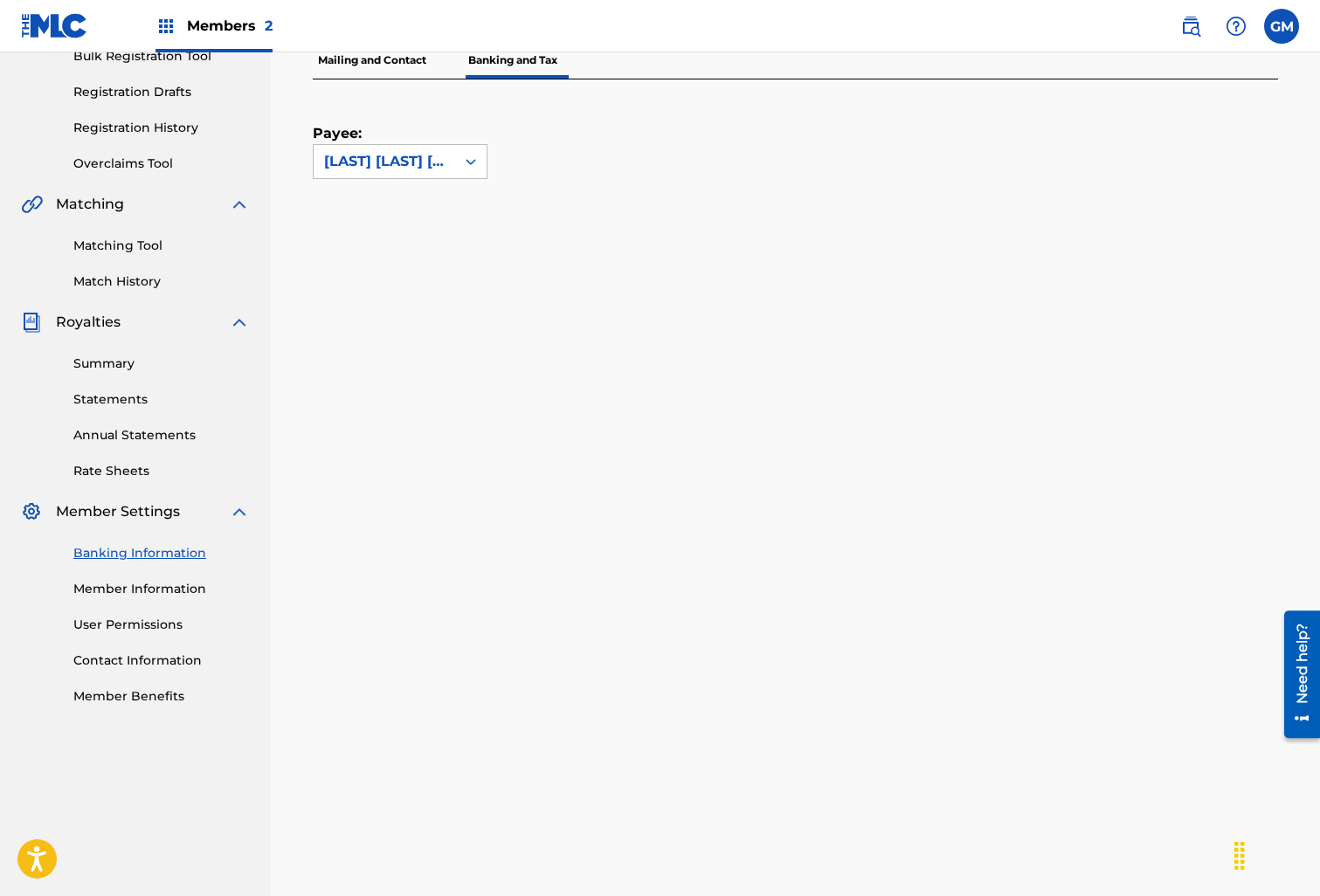 click on "Member Information" at bounding box center [162, 589] 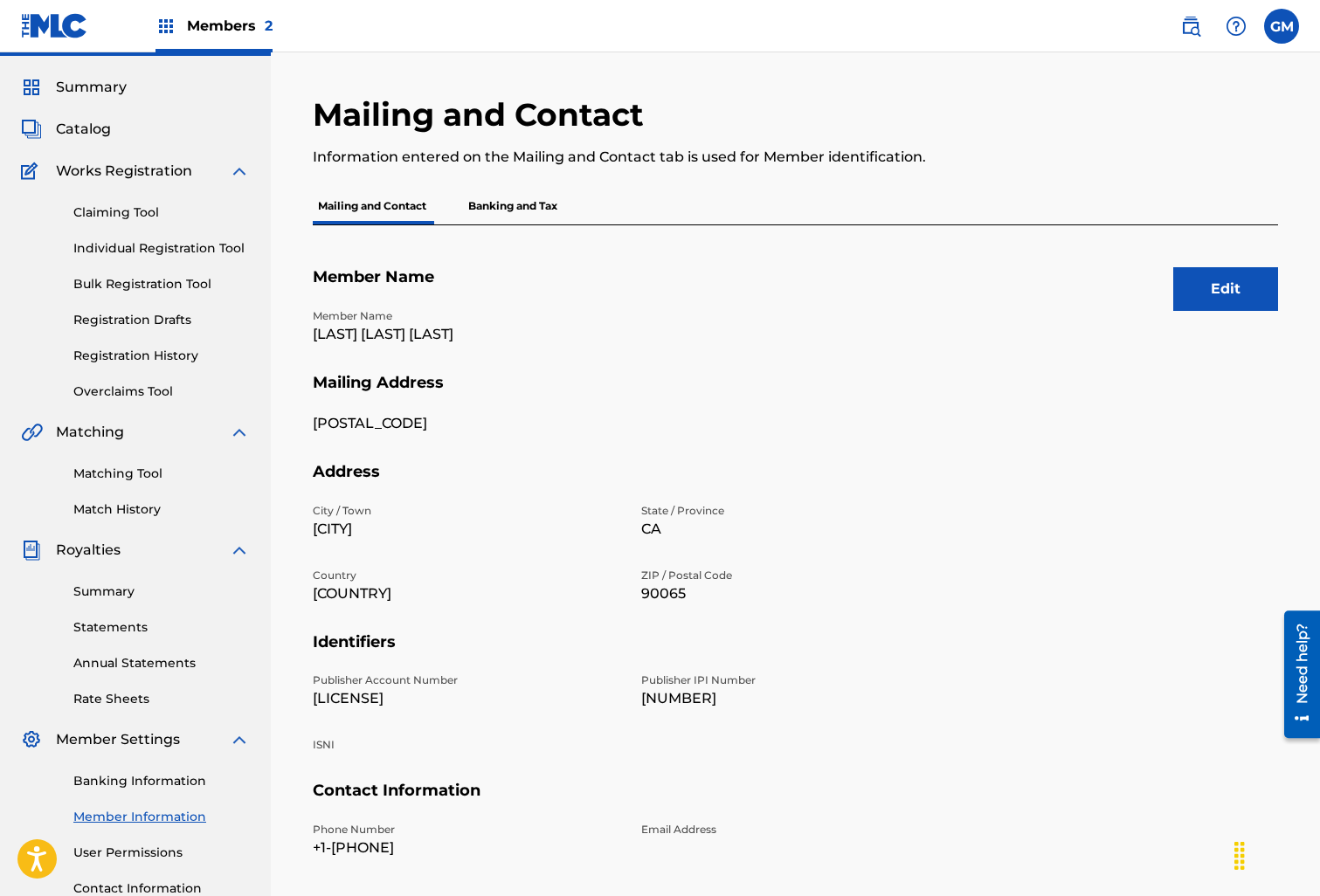 scroll, scrollTop: 0, scrollLeft: 0, axis: both 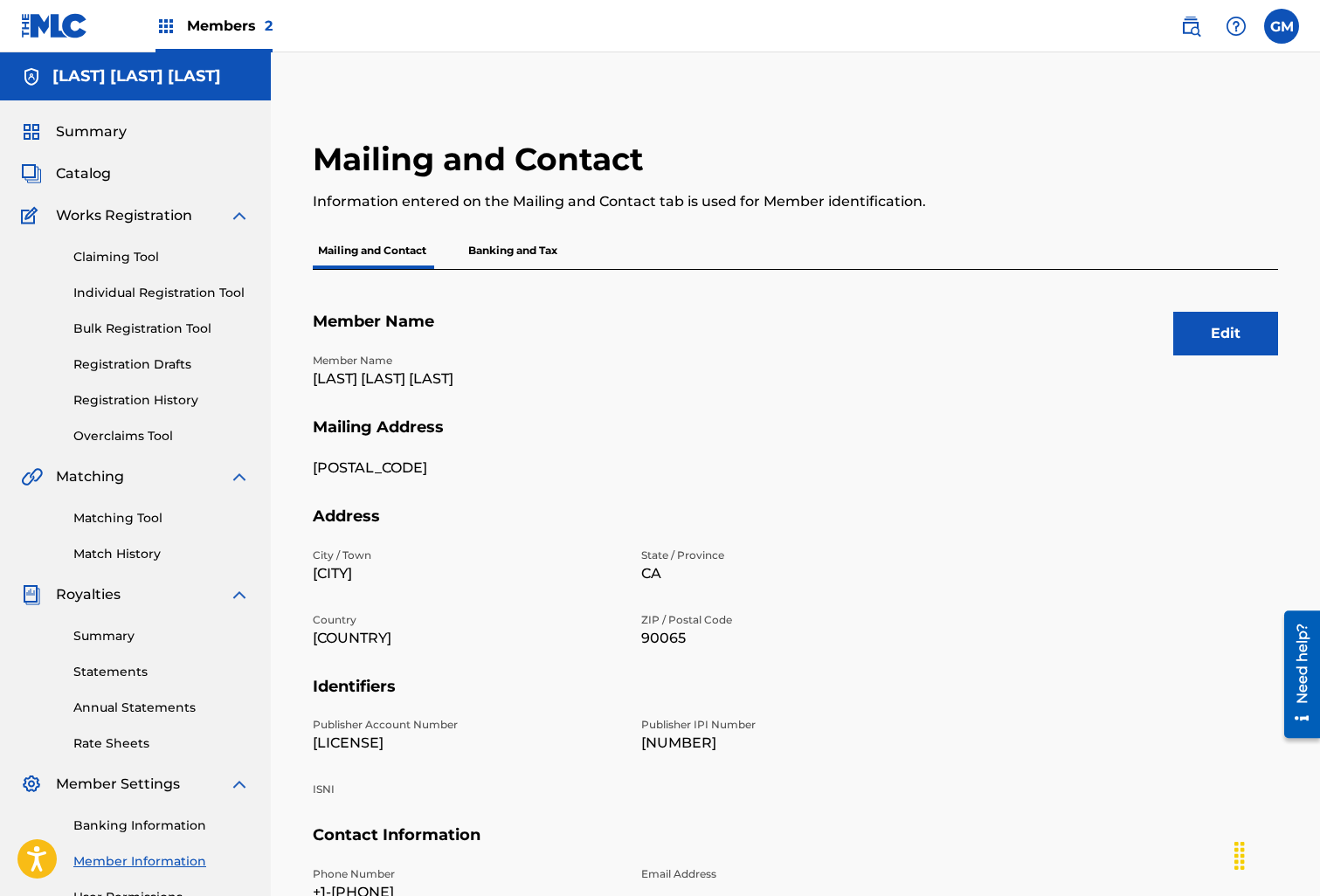 click on "Banking and Tax" at bounding box center (513, 251) 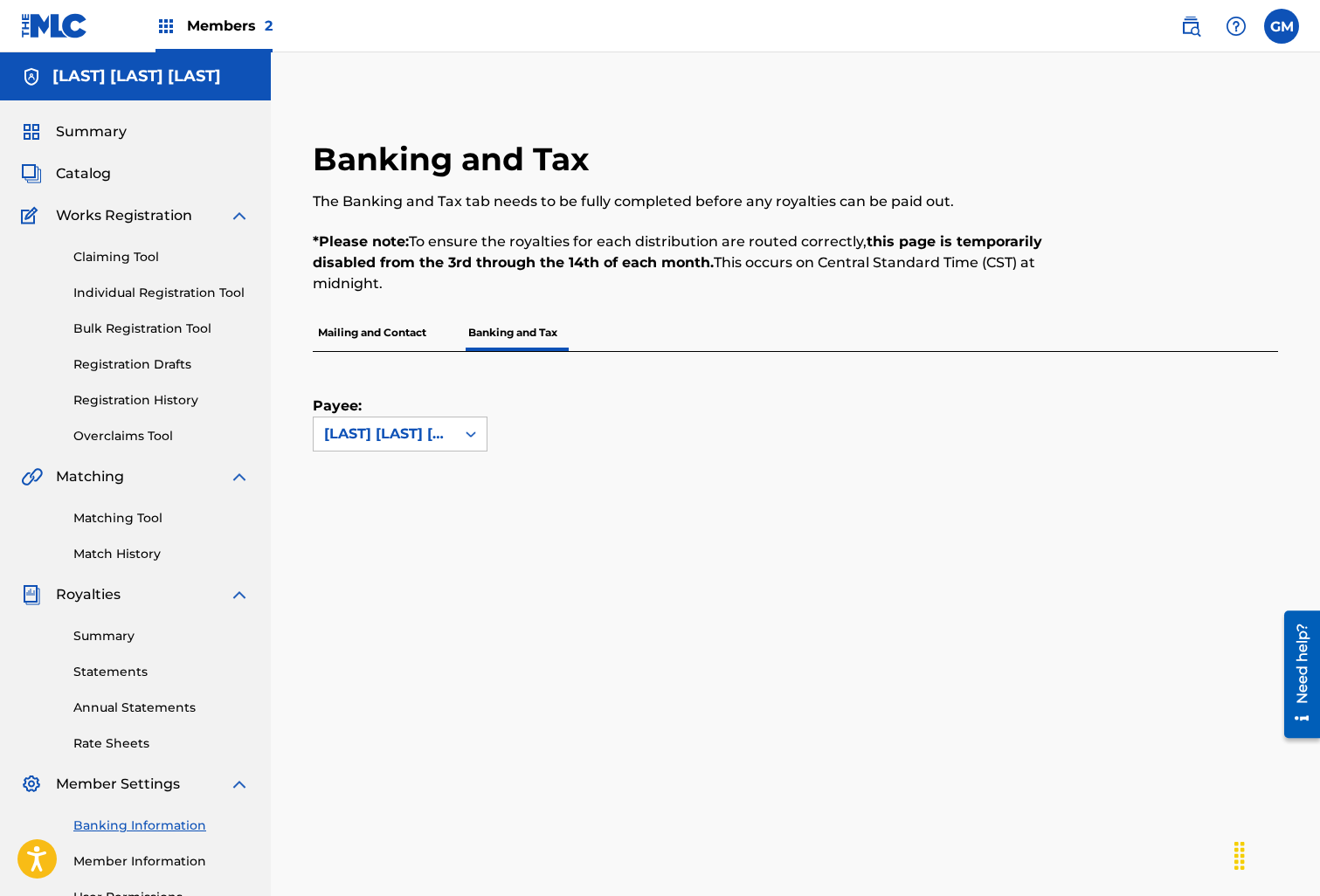 click on "Mailing and Contact" at bounding box center [372, 333] 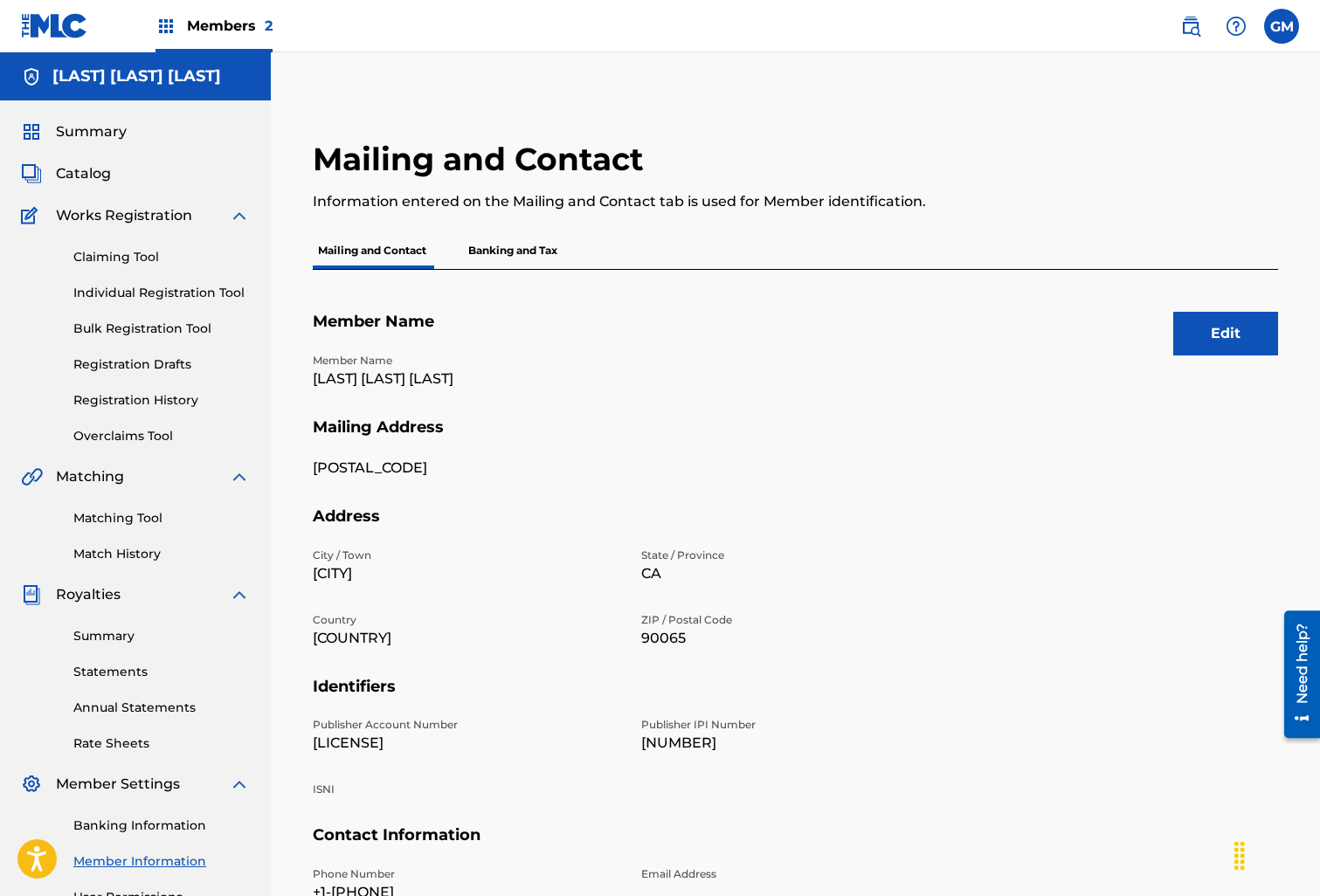 click on "Banking and Tax" at bounding box center [513, 251] 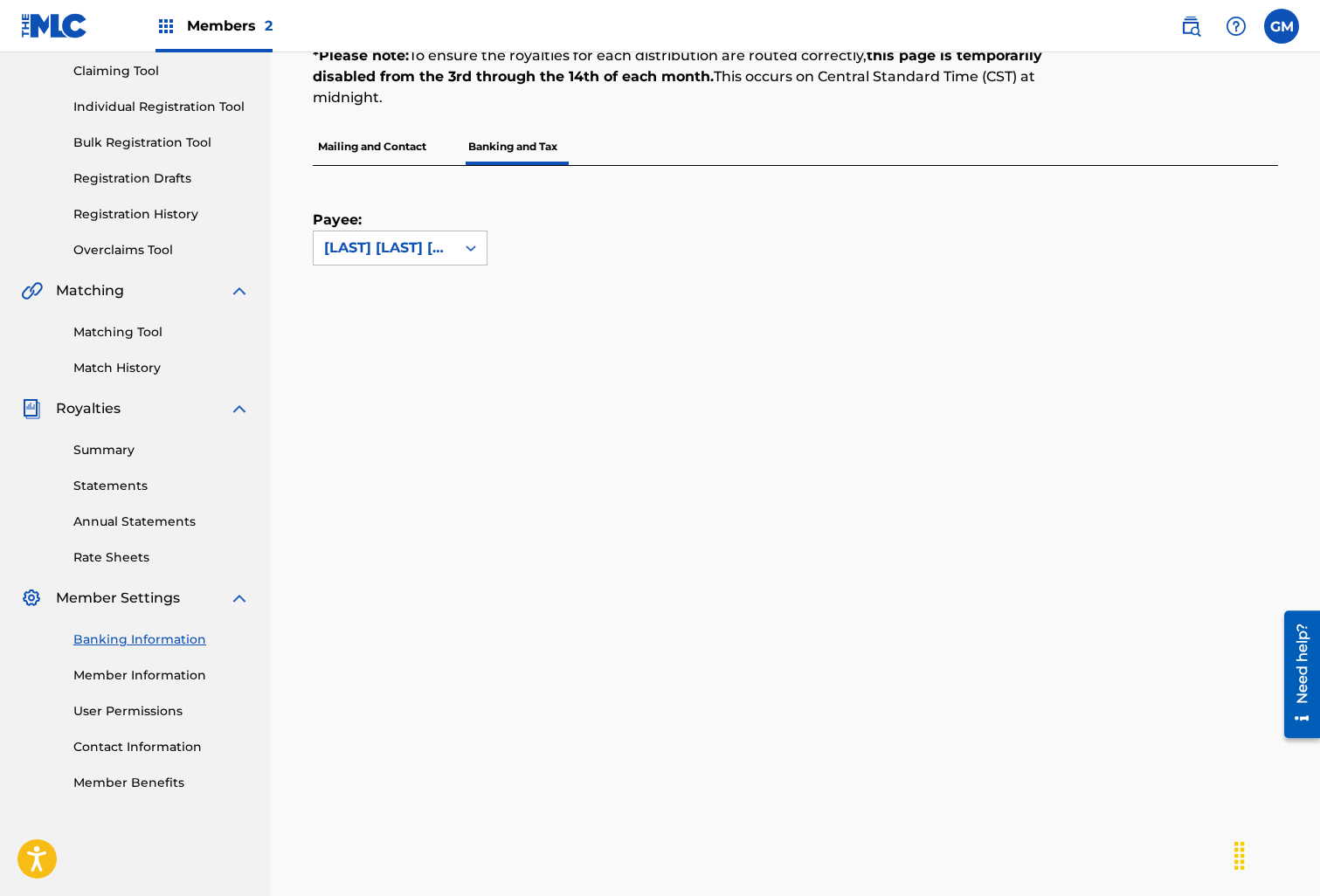 scroll, scrollTop: 0, scrollLeft: 0, axis: both 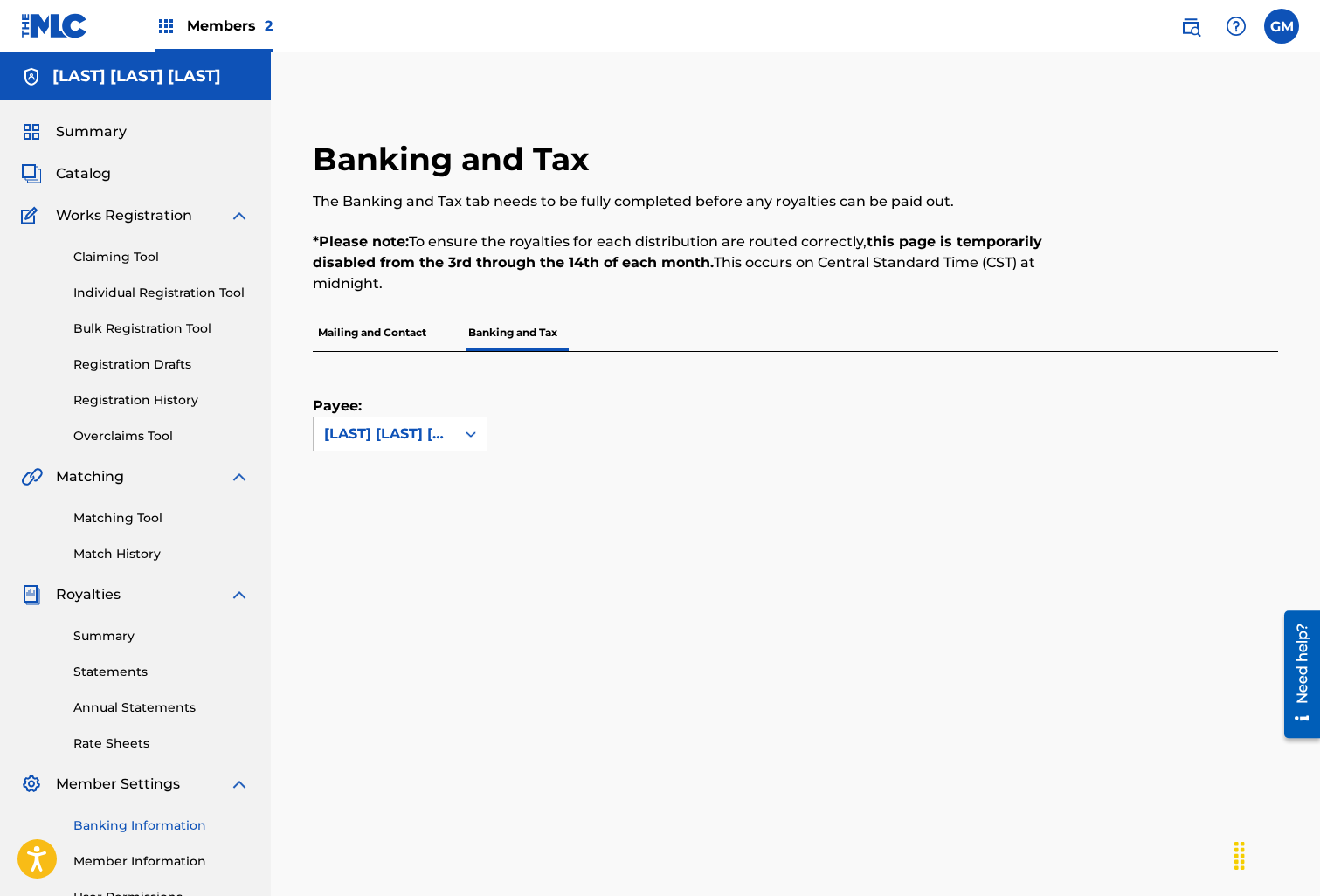 click on "Matching Tool" at bounding box center [162, 518] 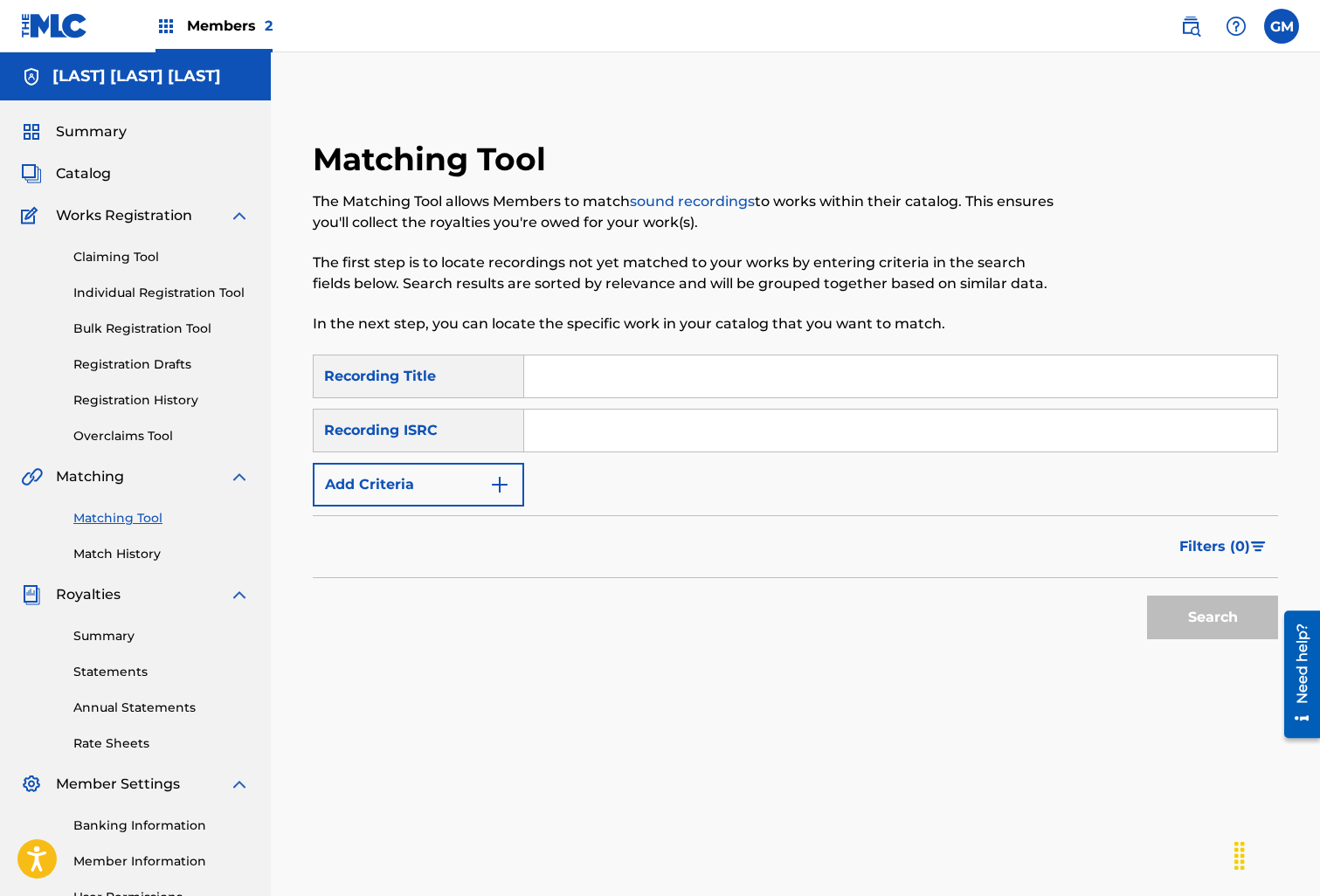 click on "Add Criteria" at bounding box center [418, 485] 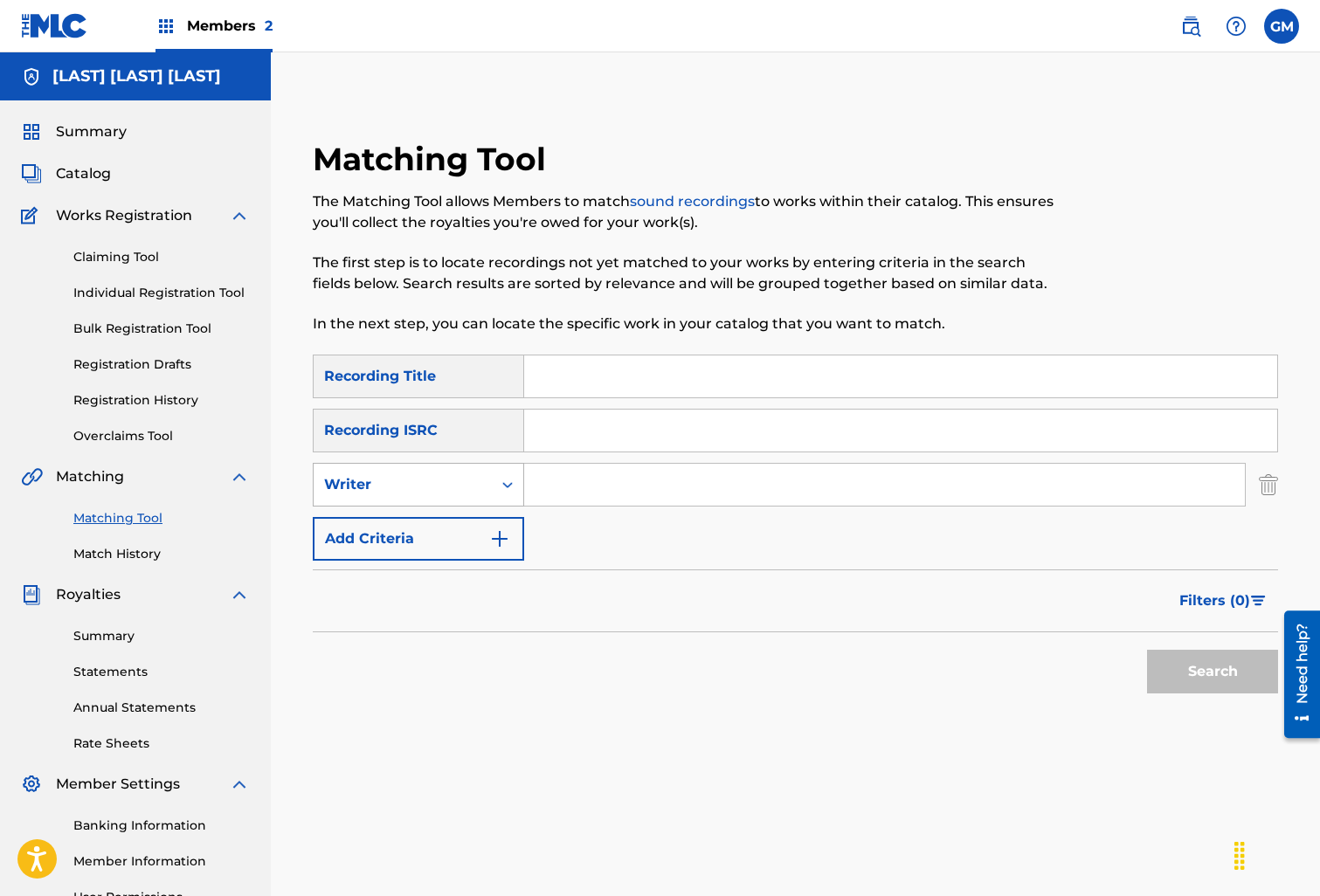 click on "Writer" at bounding box center (403, 485) 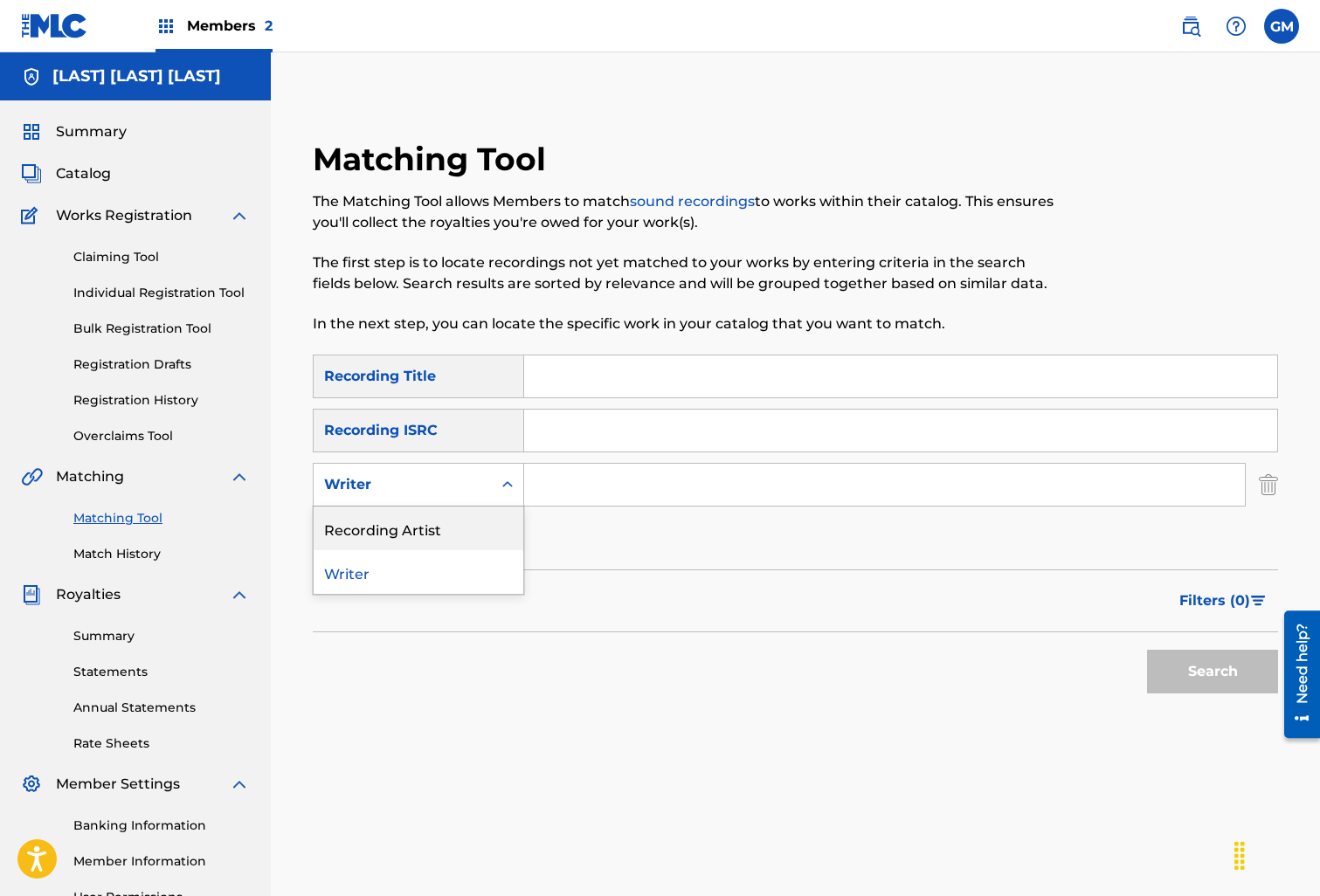 click on "Recording Artist" at bounding box center (418, 528) 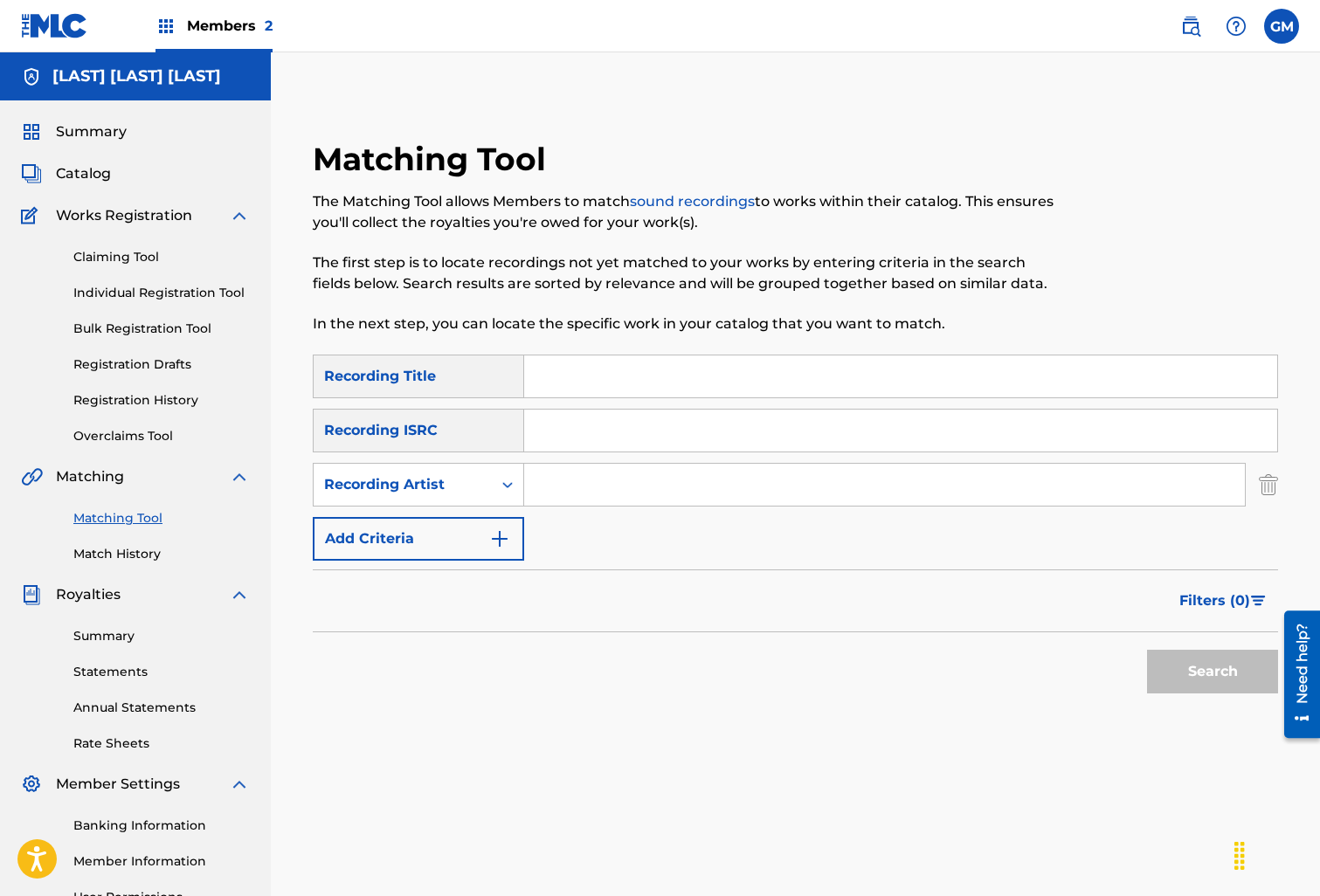 click at bounding box center [884, 485] 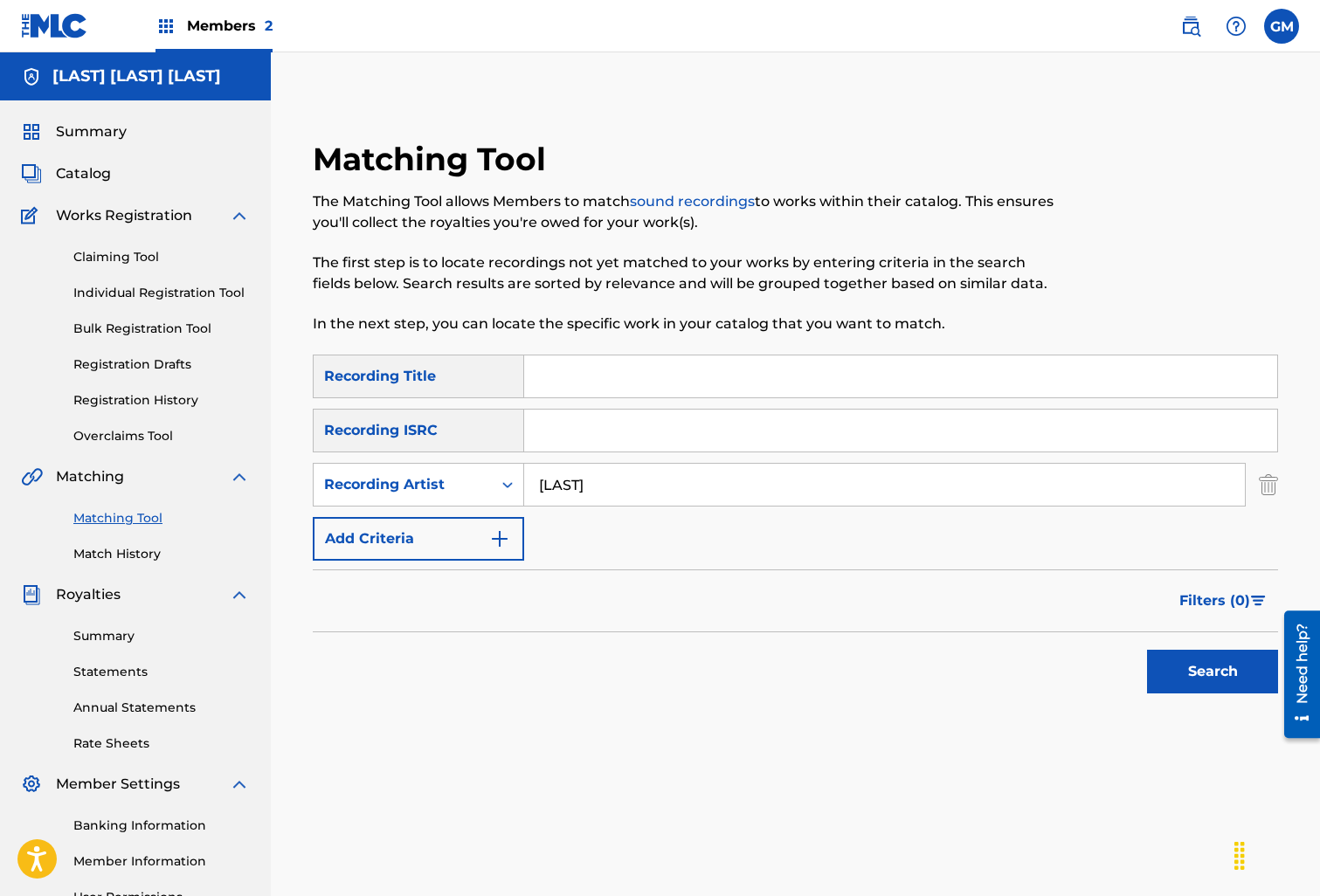 type on "[LAST]" 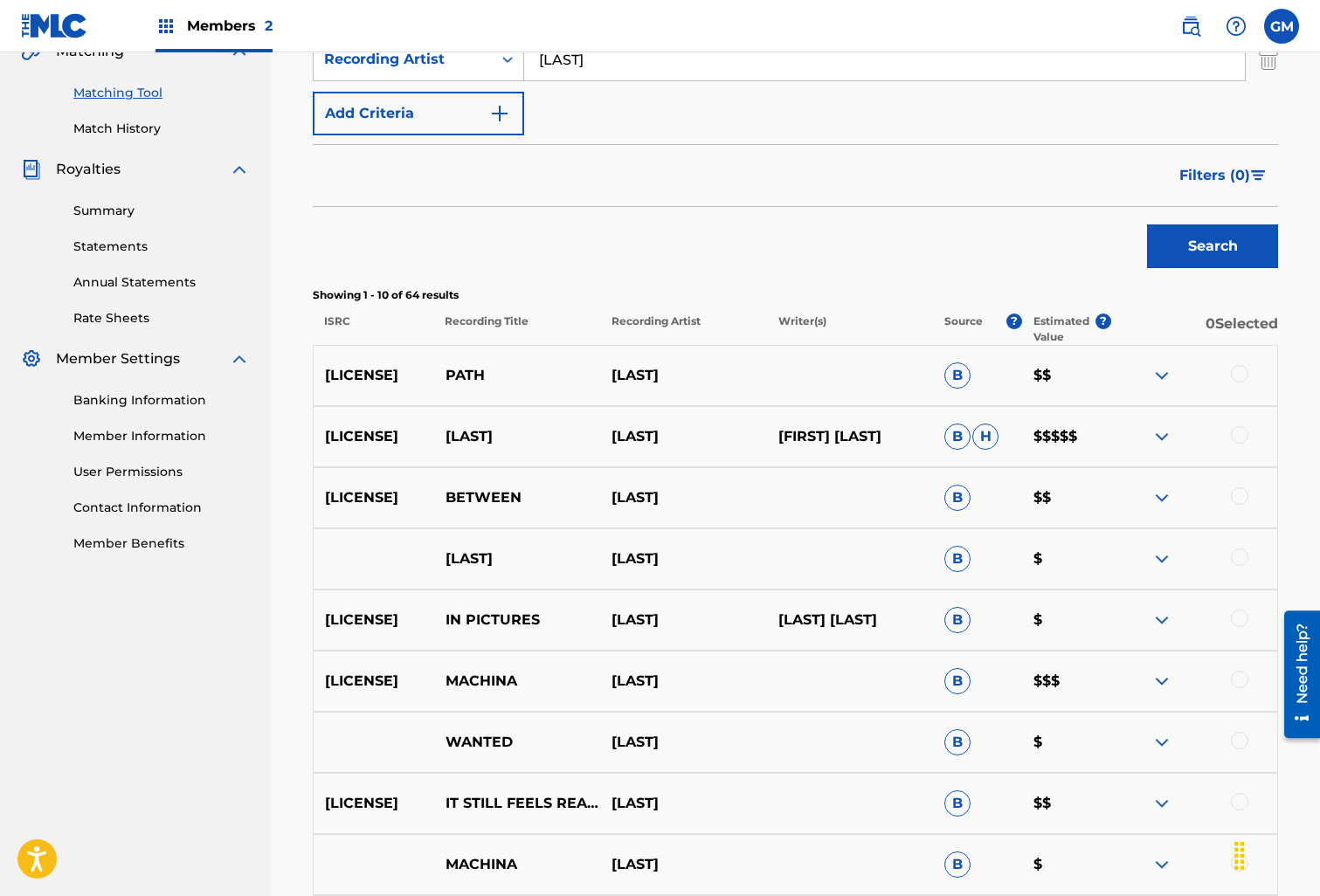 scroll, scrollTop: 700, scrollLeft: 0, axis: vertical 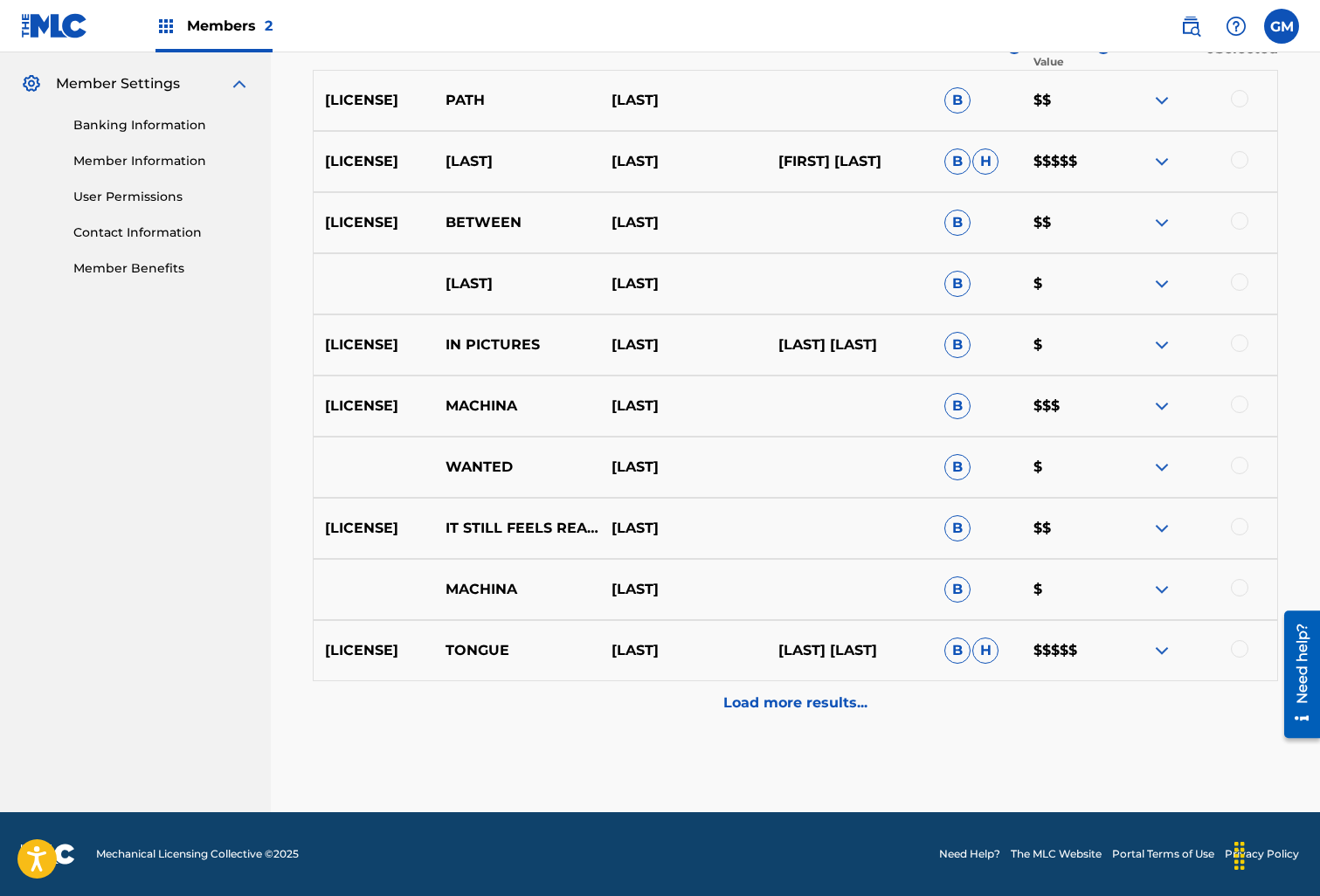 click on "Load more results..." at bounding box center [795, 703] 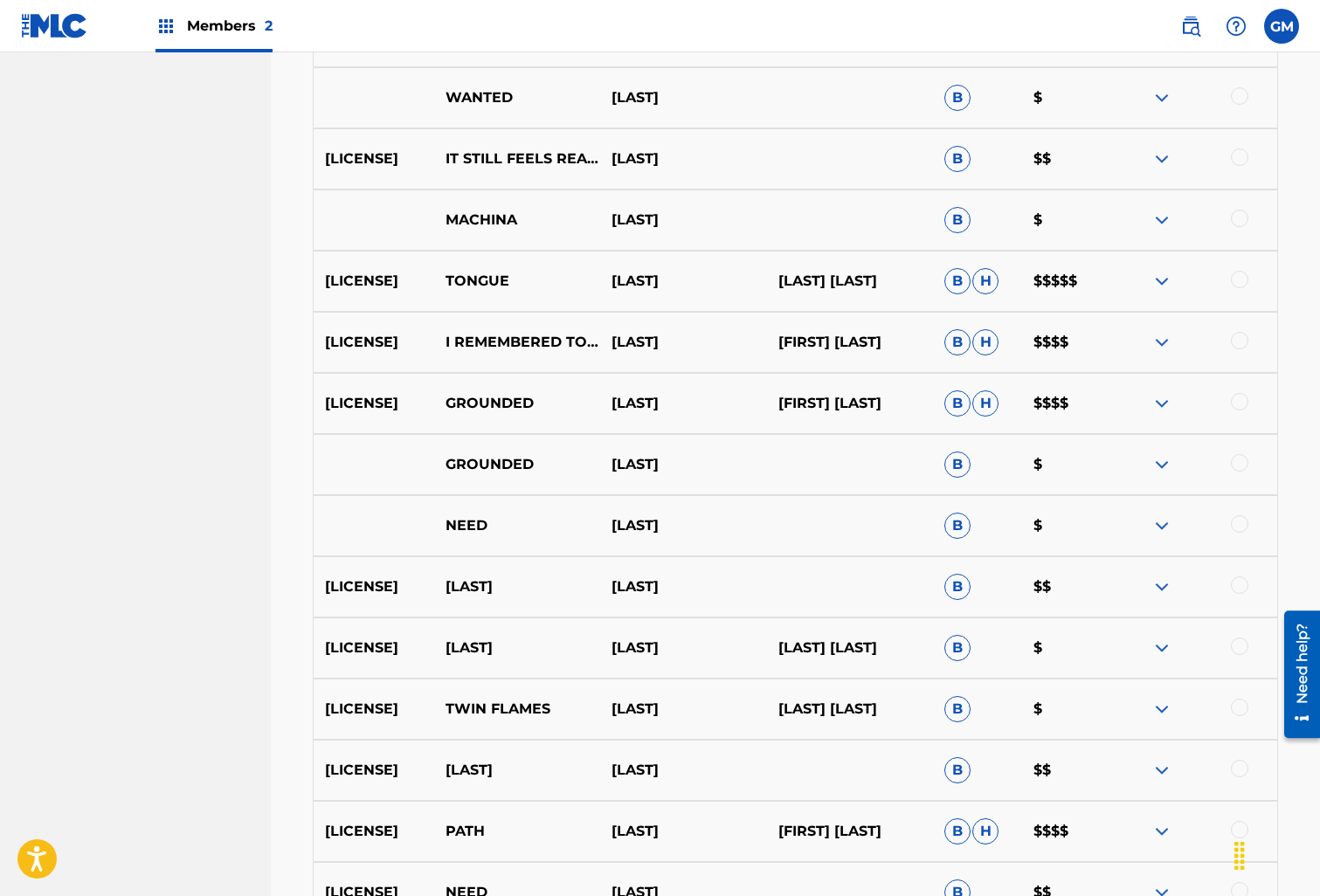 scroll, scrollTop: 1235, scrollLeft: 0, axis: vertical 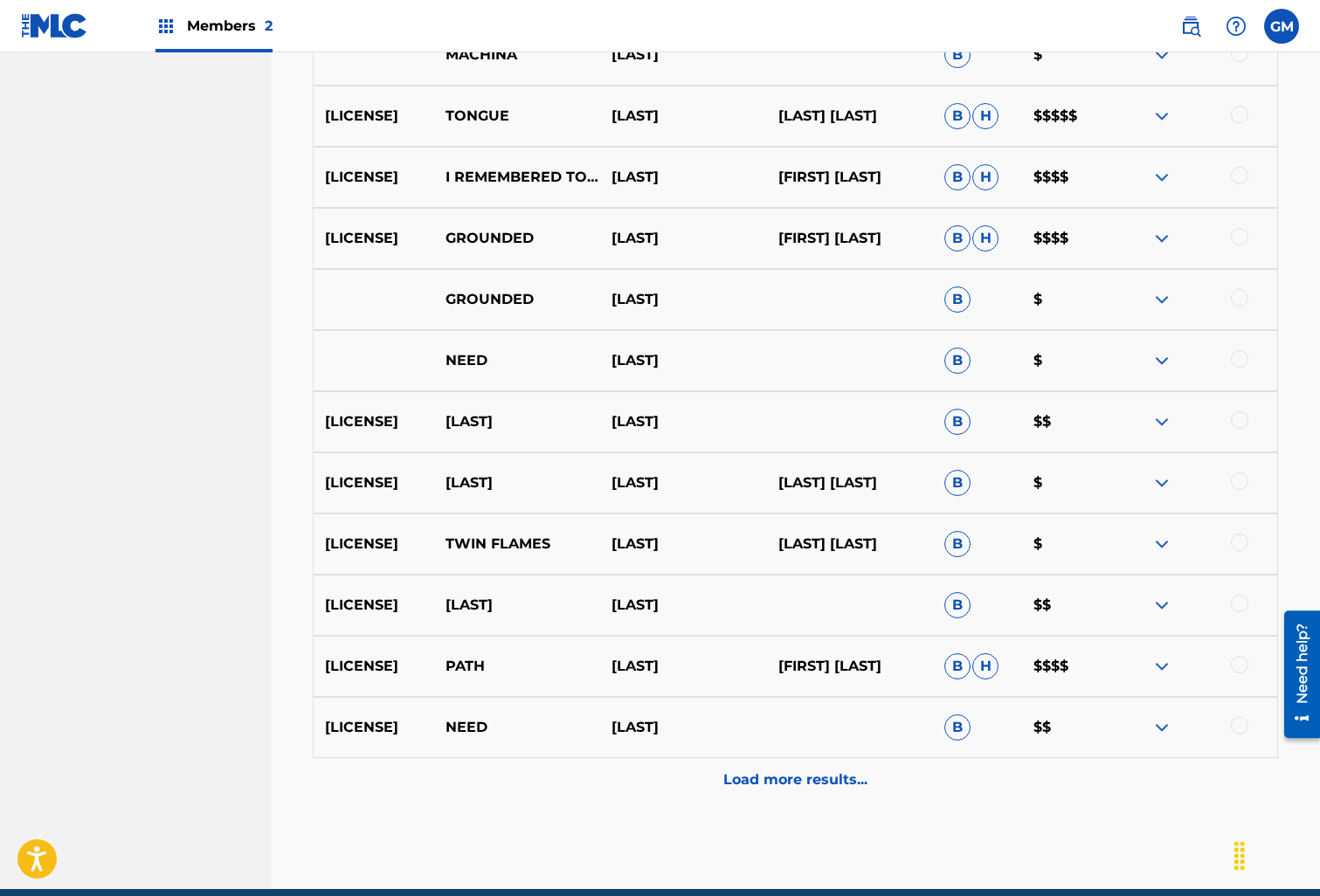 click on "Load more results..." at bounding box center (795, 780) 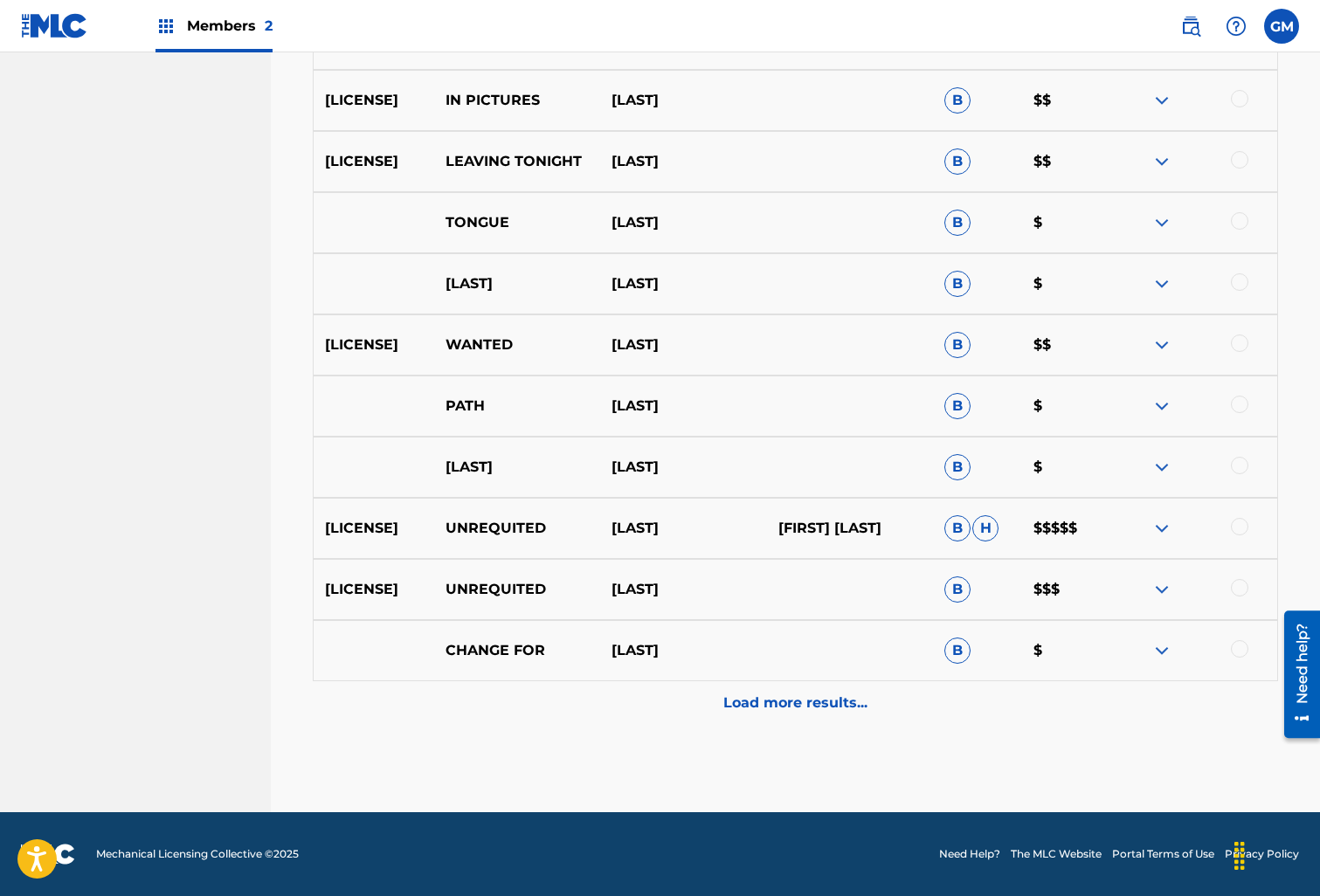 click on "Load more results..." at bounding box center [795, 703] 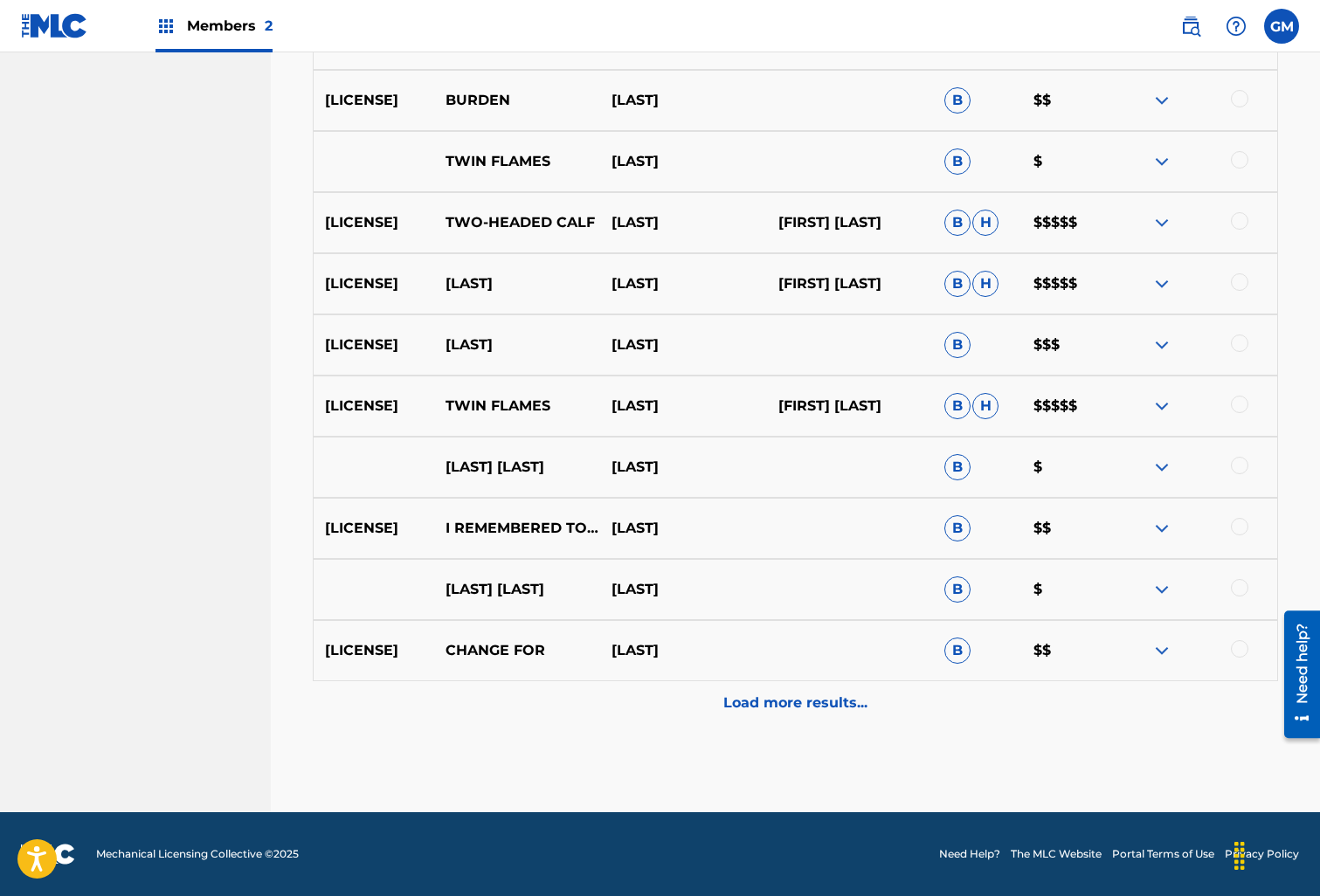 click on "Load more results..." at bounding box center (795, 703) 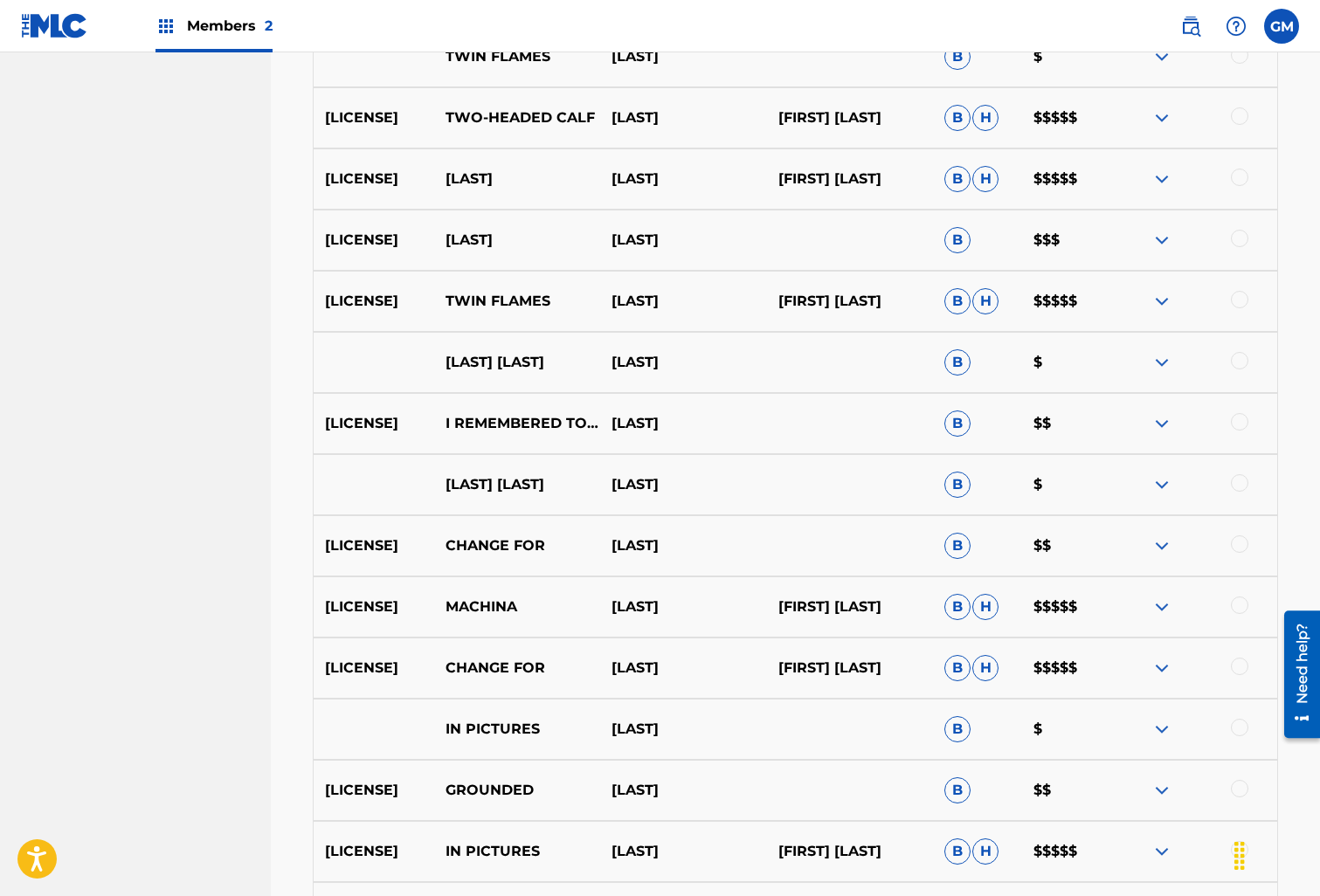 scroll, scrollTop: 2620, scrollLeft: 0, axis: vertical 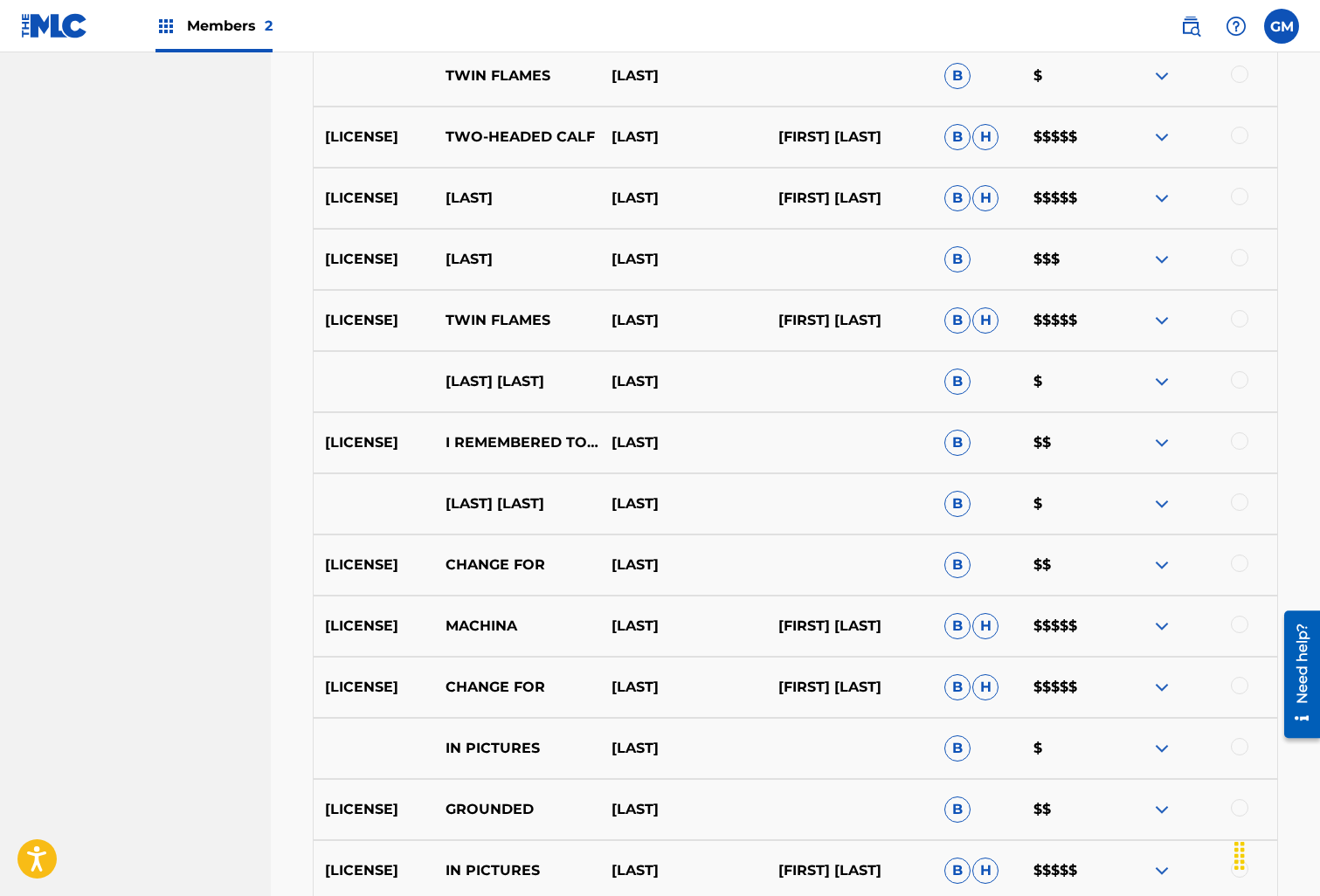 click at bounding box center (1162, 504) 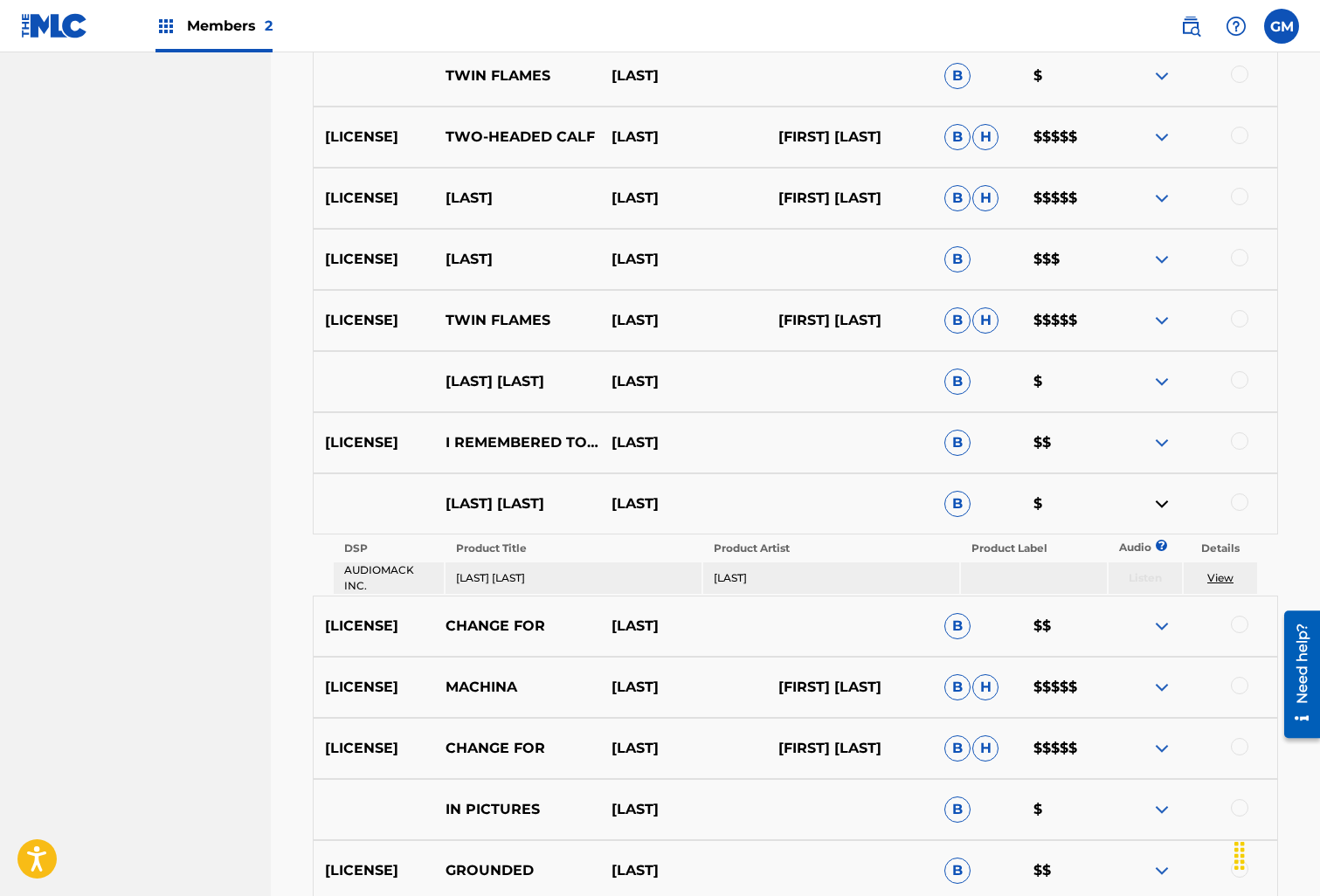 click on "View" at bounding box center [1220, 577] 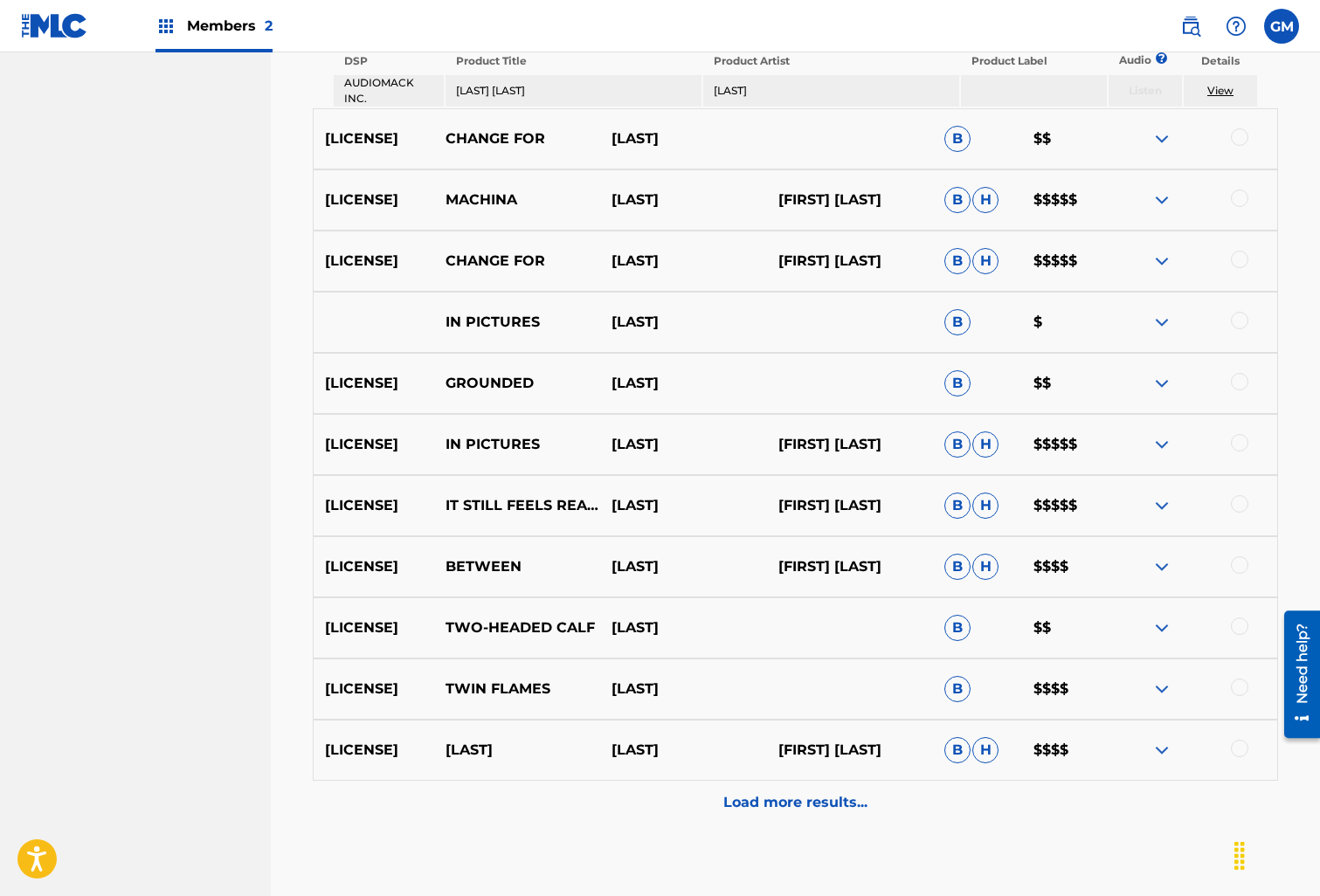 scroll, scrollTop: 3207, scrollLeft: 0, axis: vertical 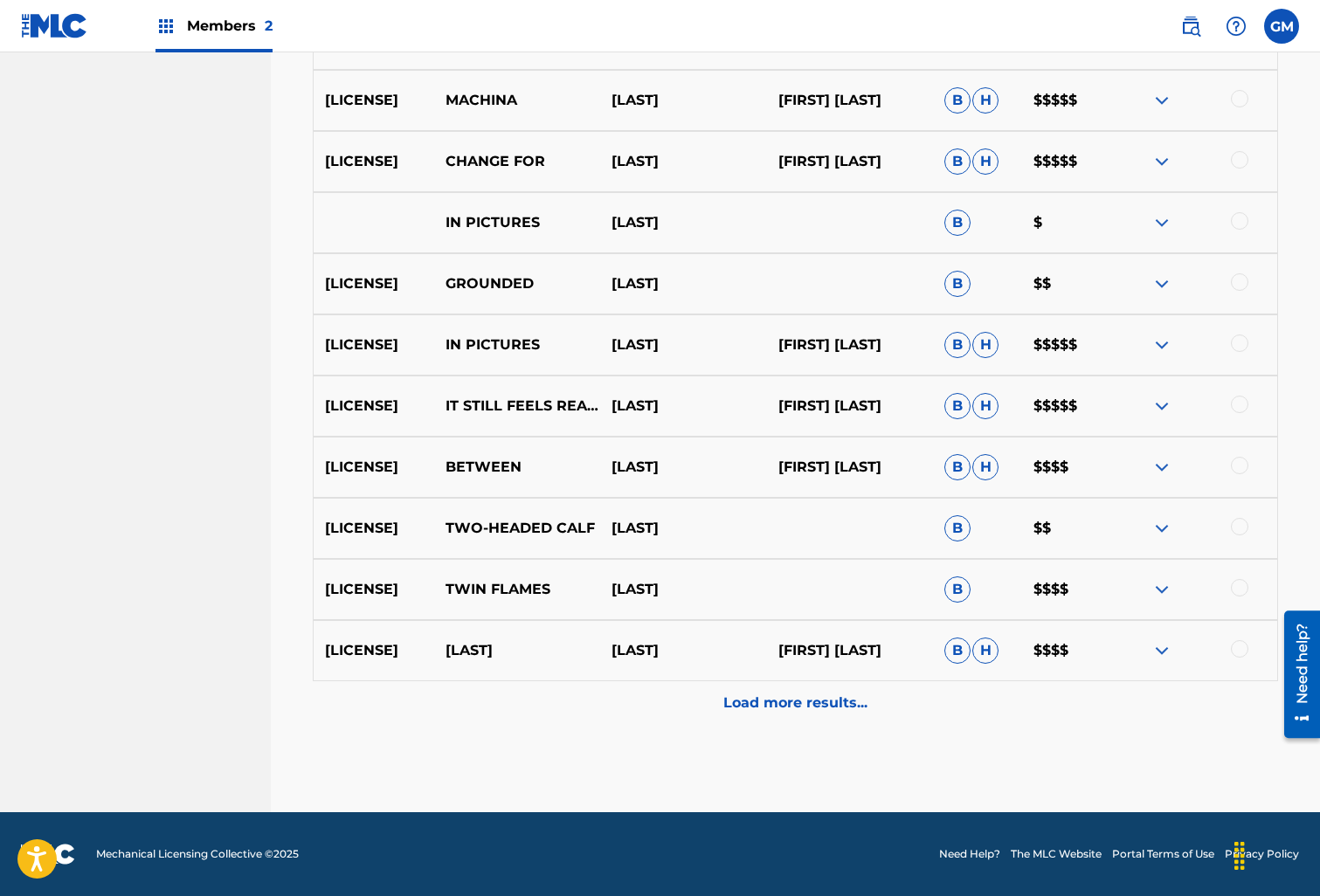 click on "Load more results..." at bounding box center (795, 703) 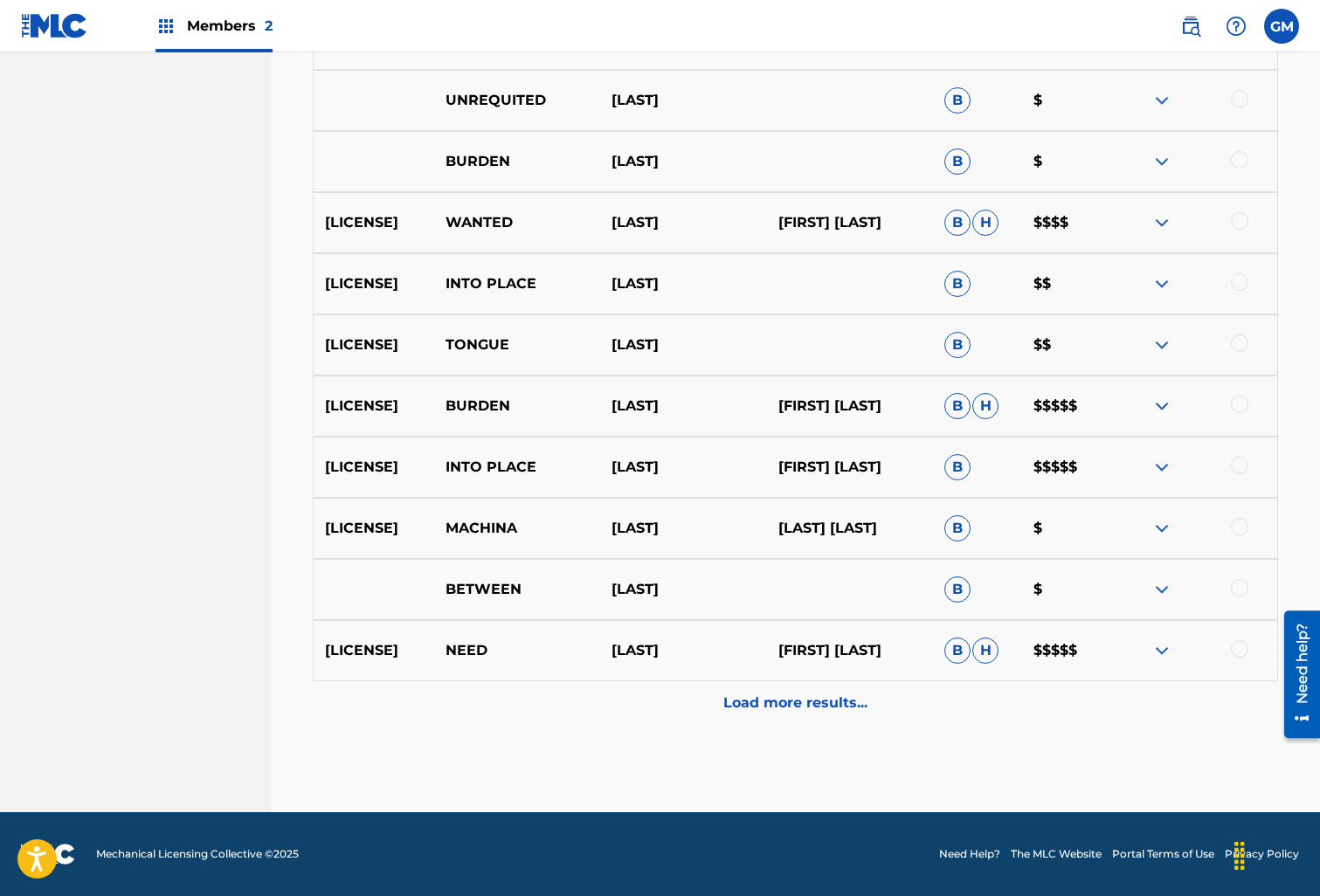 click on "Load more results..." at bounding box center [795, 703] 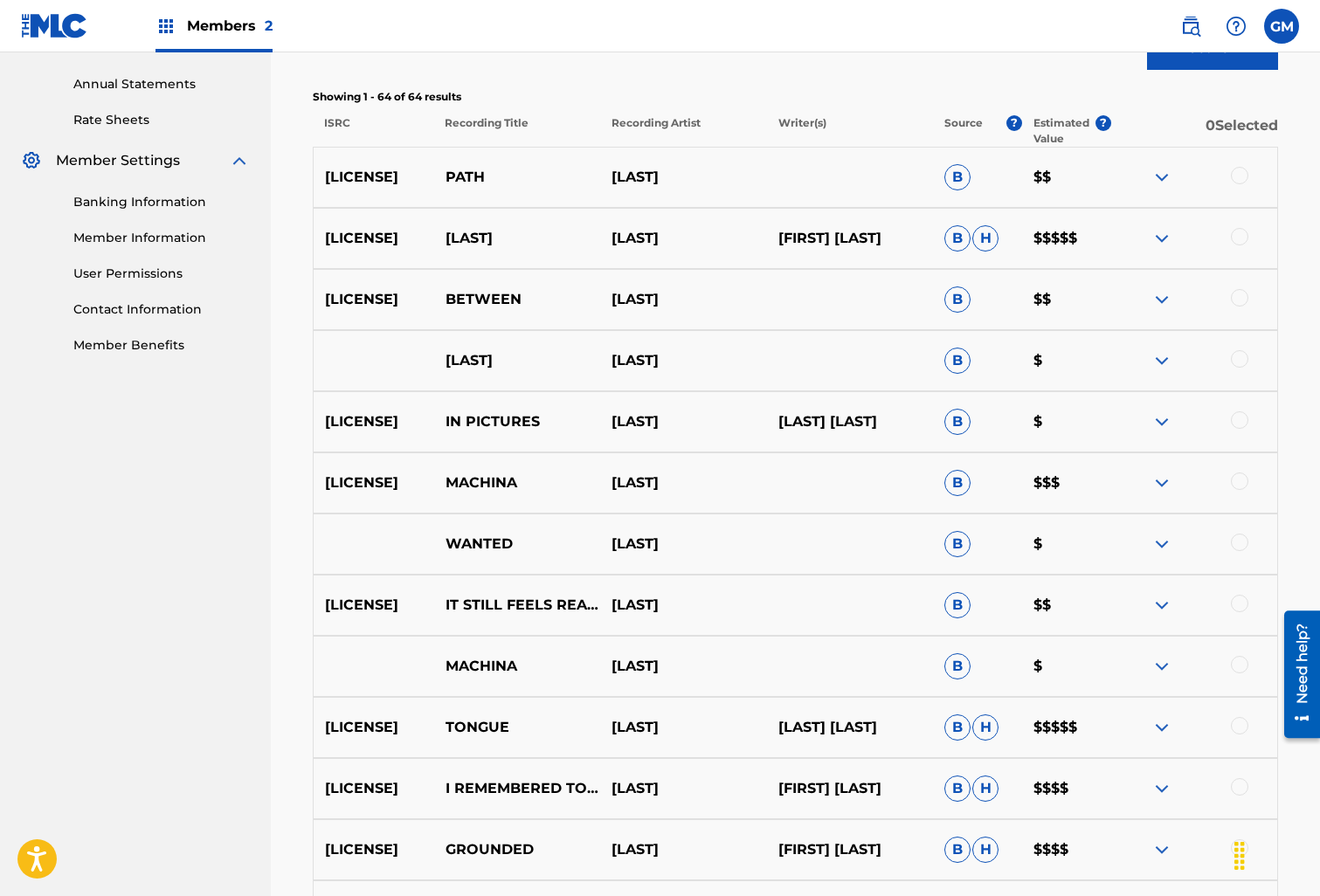 scroll, scrollTop: 0, scrollLeft: 0, axis: both 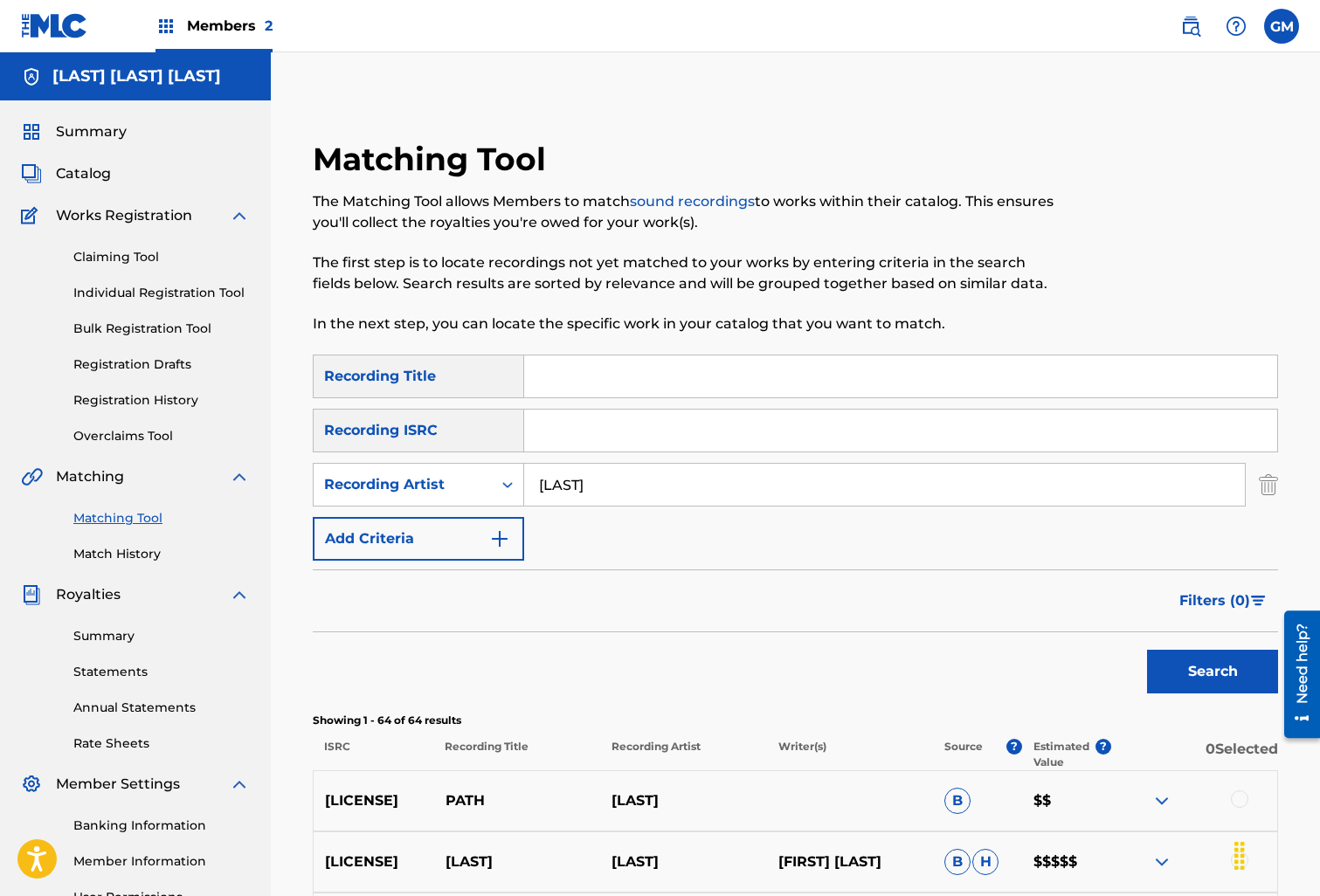 click on "Summary Catalog Works Registration Claiming Tool Individual Registration Tool Bulk Registration Tool Registration Drafts Registration History Overclaims Tool Matching Matching Tool Match History Royalties Summary Statements Annual Statements Rate Sheets Member Settings Banking Information Member Information User Permissions Contact Information Member Benefits" at bounding box center (135, 549) 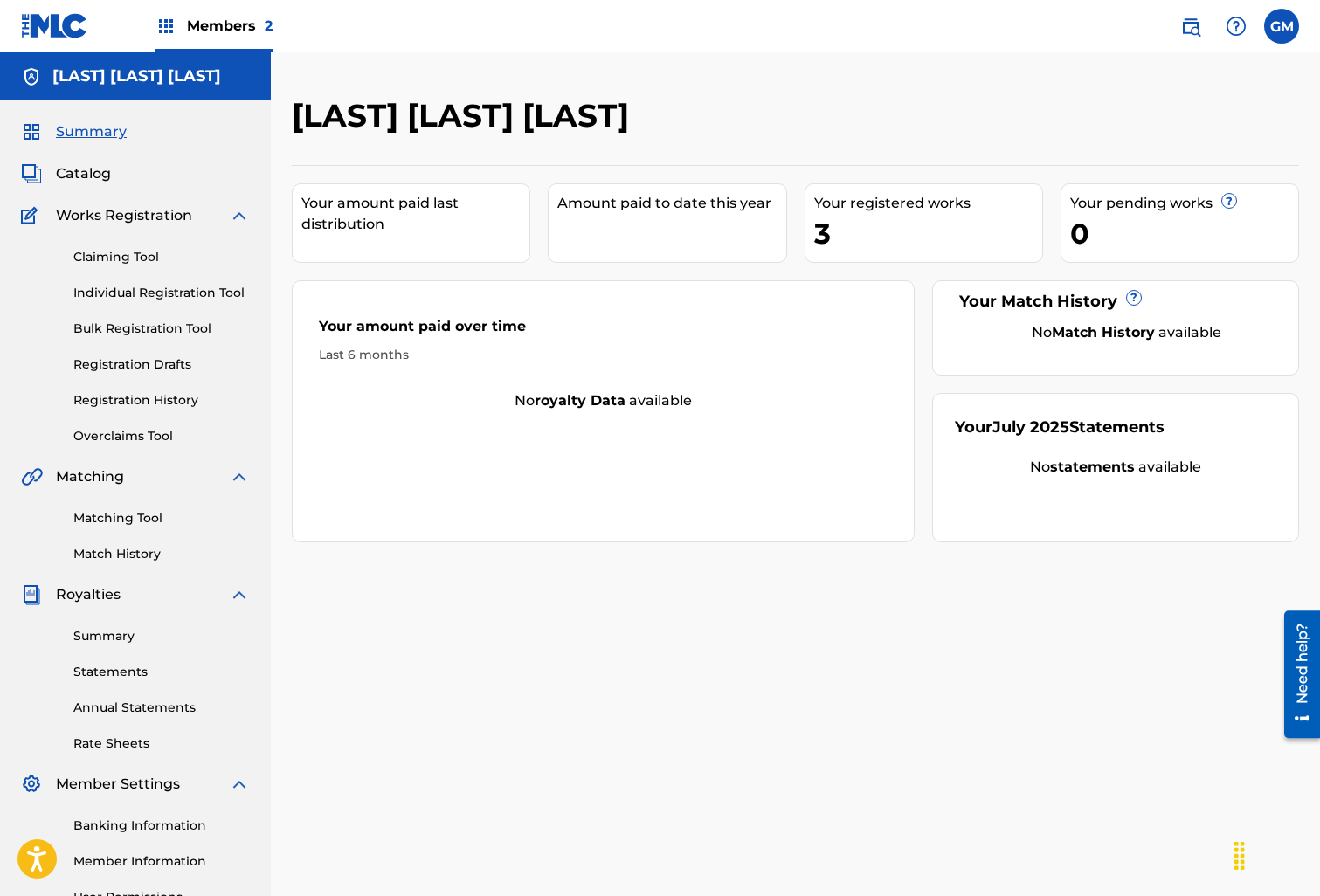 click on "Catalog" at bounding box center (83, 174) 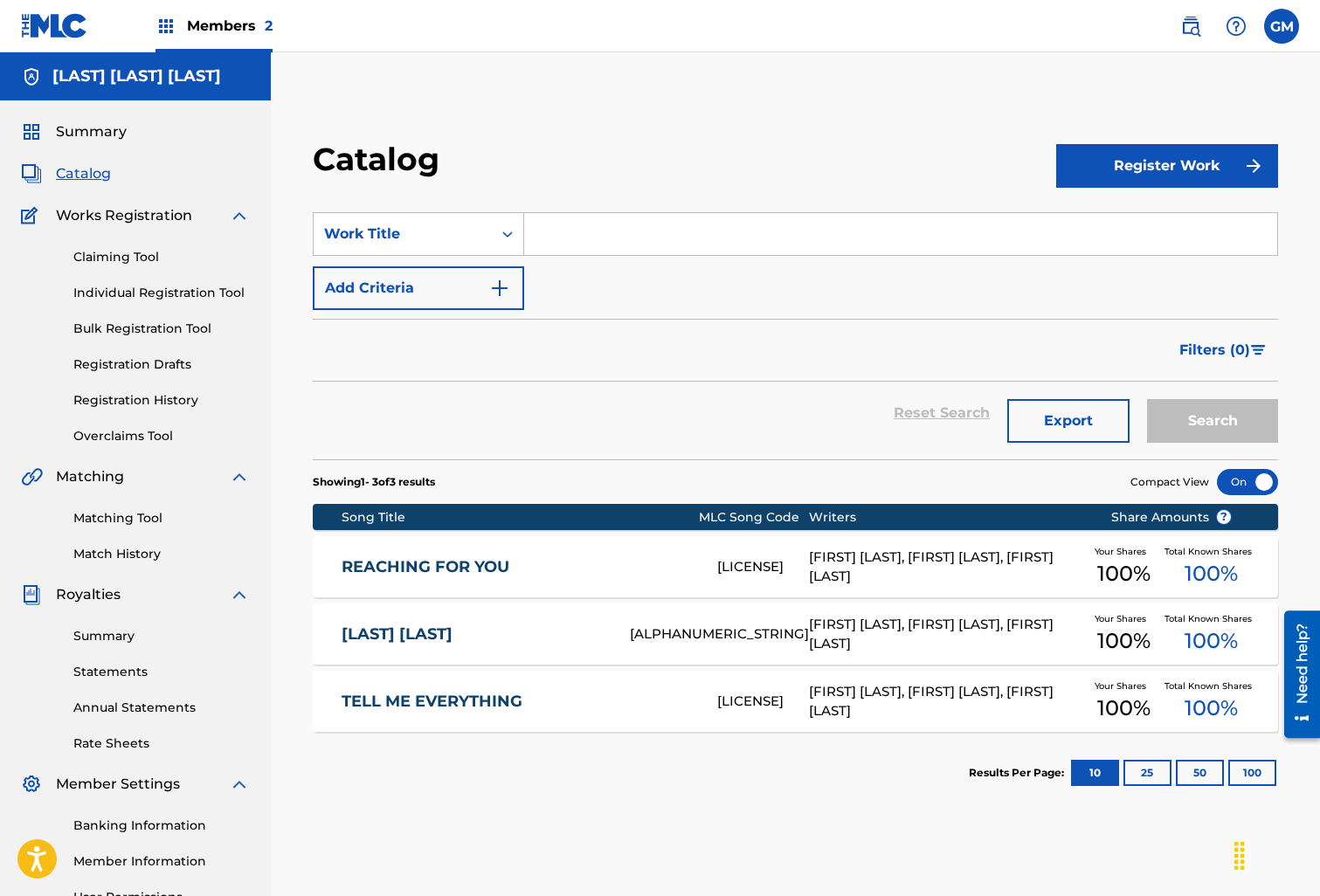 click on "REACHING FOR YOU" at bounding box center [517, 567] 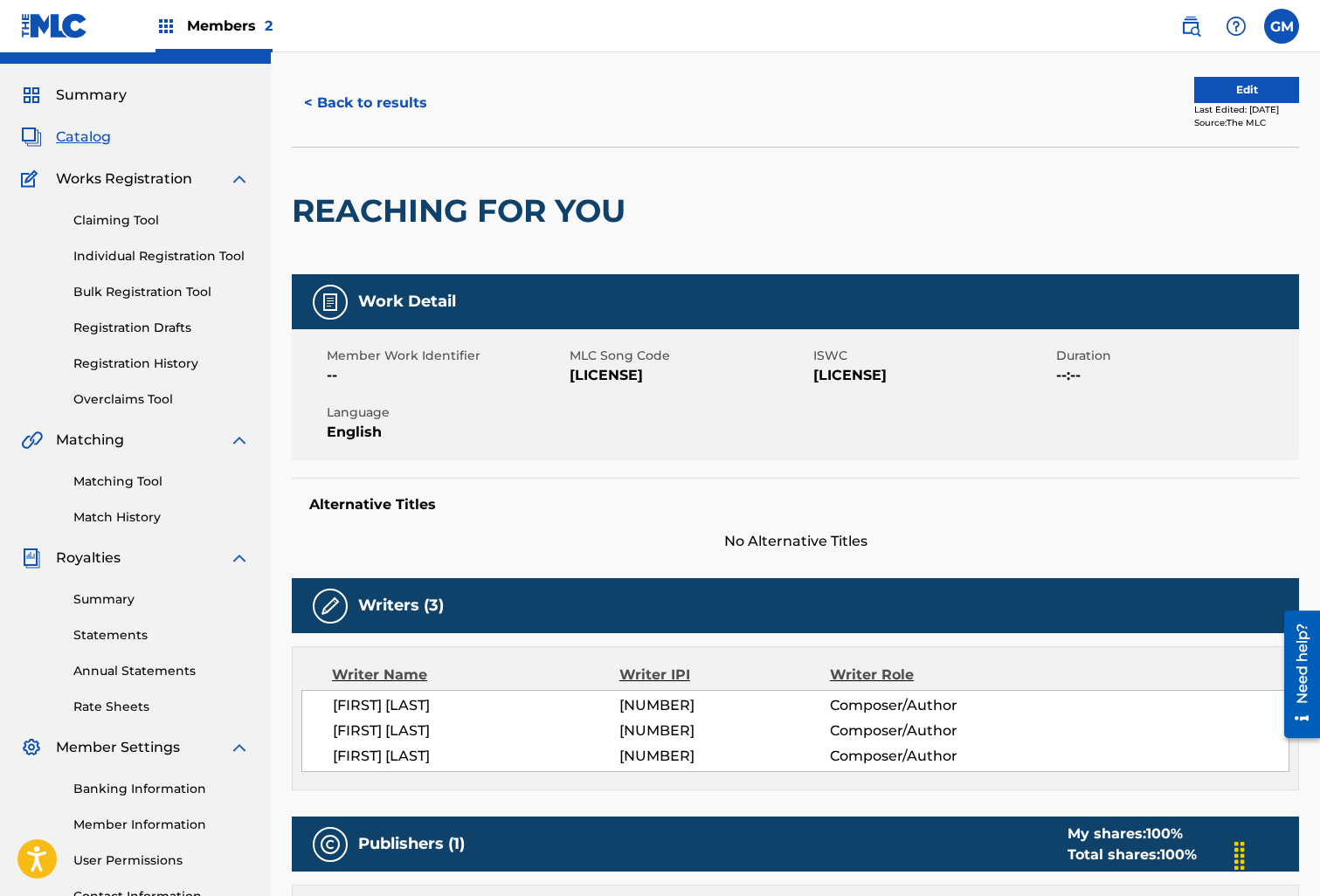 scroll, scrollTop: 0, scrollLeft: 0, axis: both 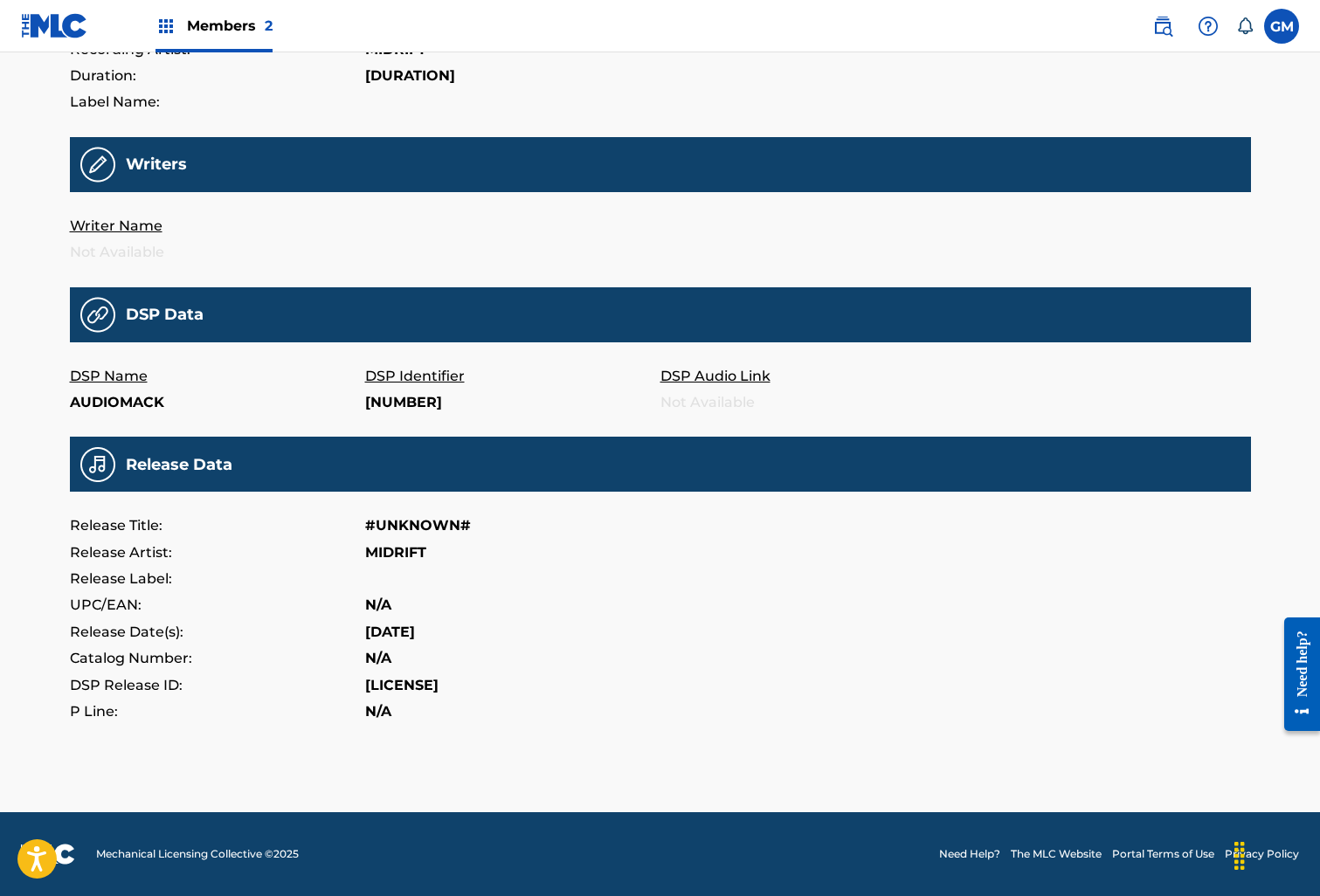 click on "Writer Name Not Available" at bounding box center [660, 239] 